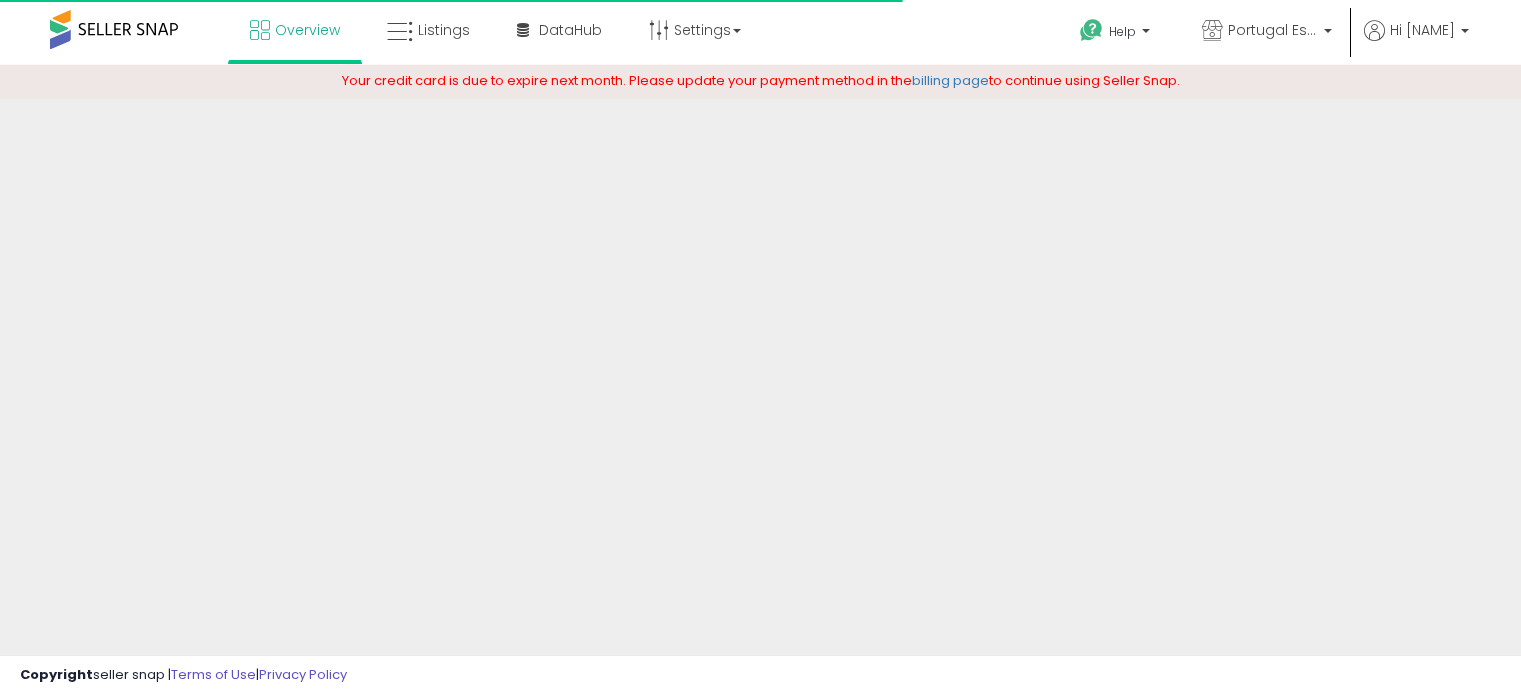 scroll, scrollTop: 0, scrollLeft: 0, axis: both 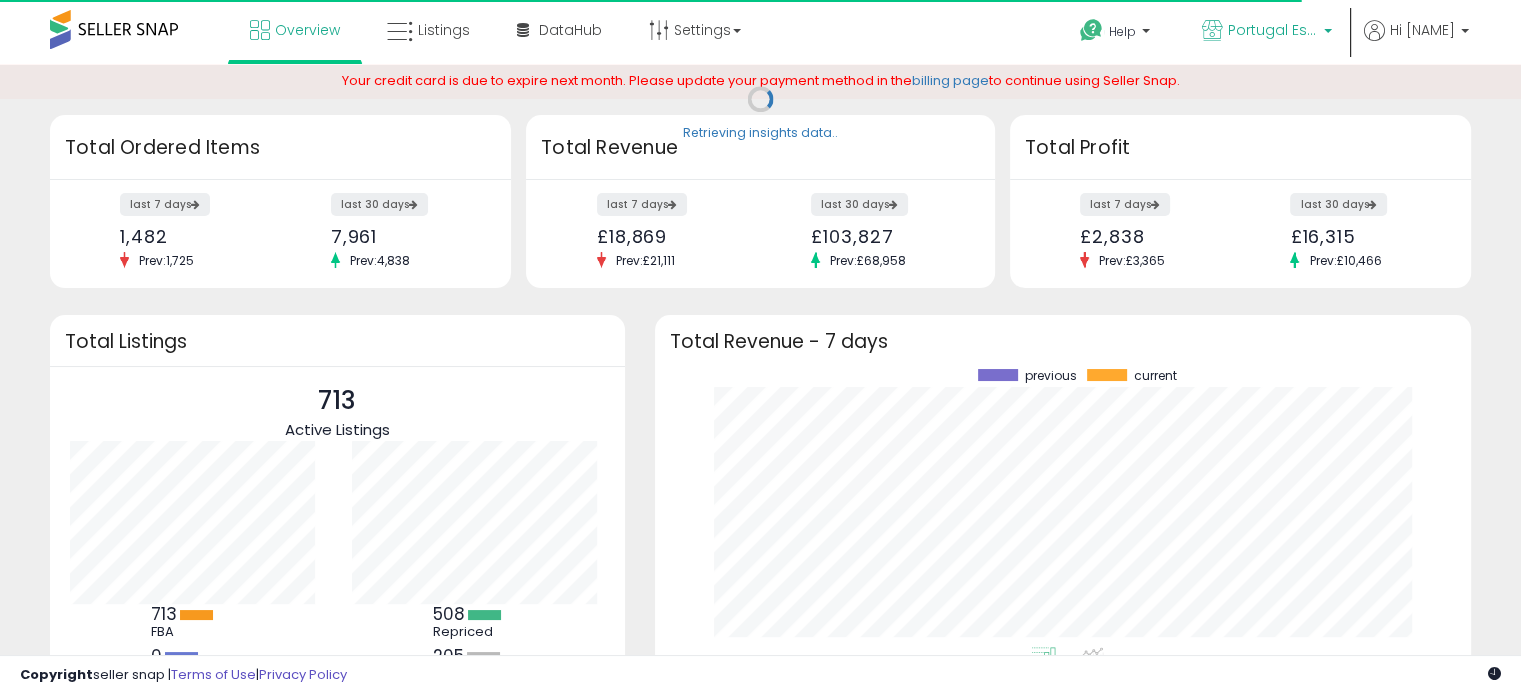 click on "Portugal Essentials UK" at bounding box center (1273, 30) 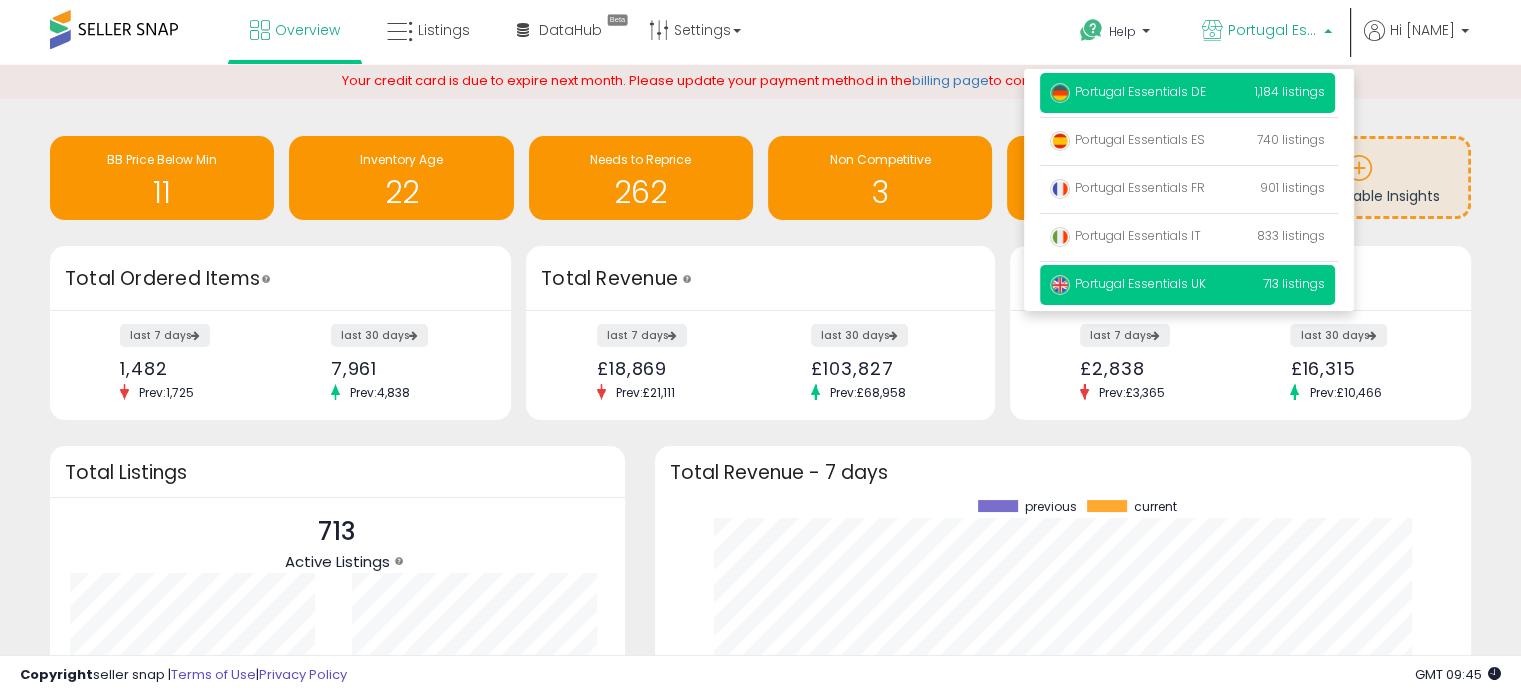 click on "Portugal Essentials DE" at bounding box center (1128, 91) 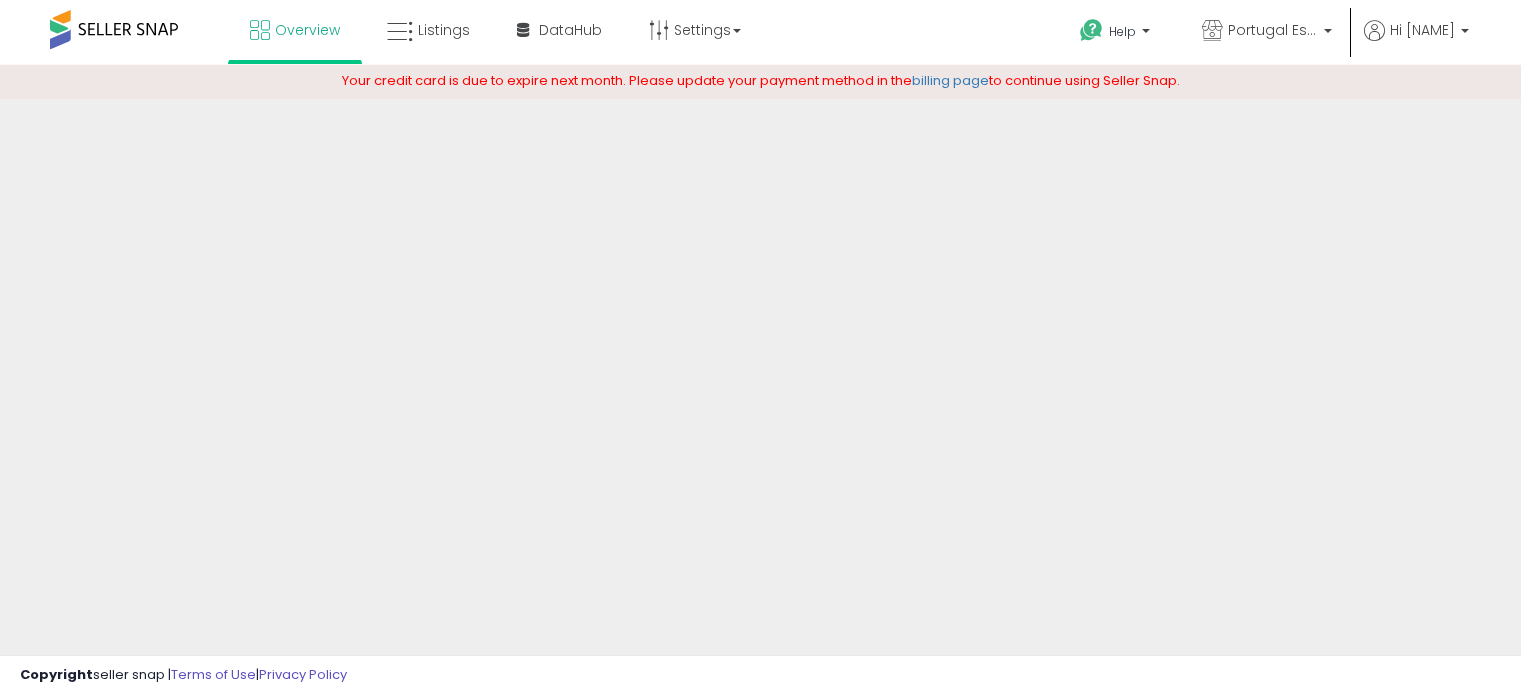 scroll, scrollTop: 0, scrollLeft: 0, axis: both 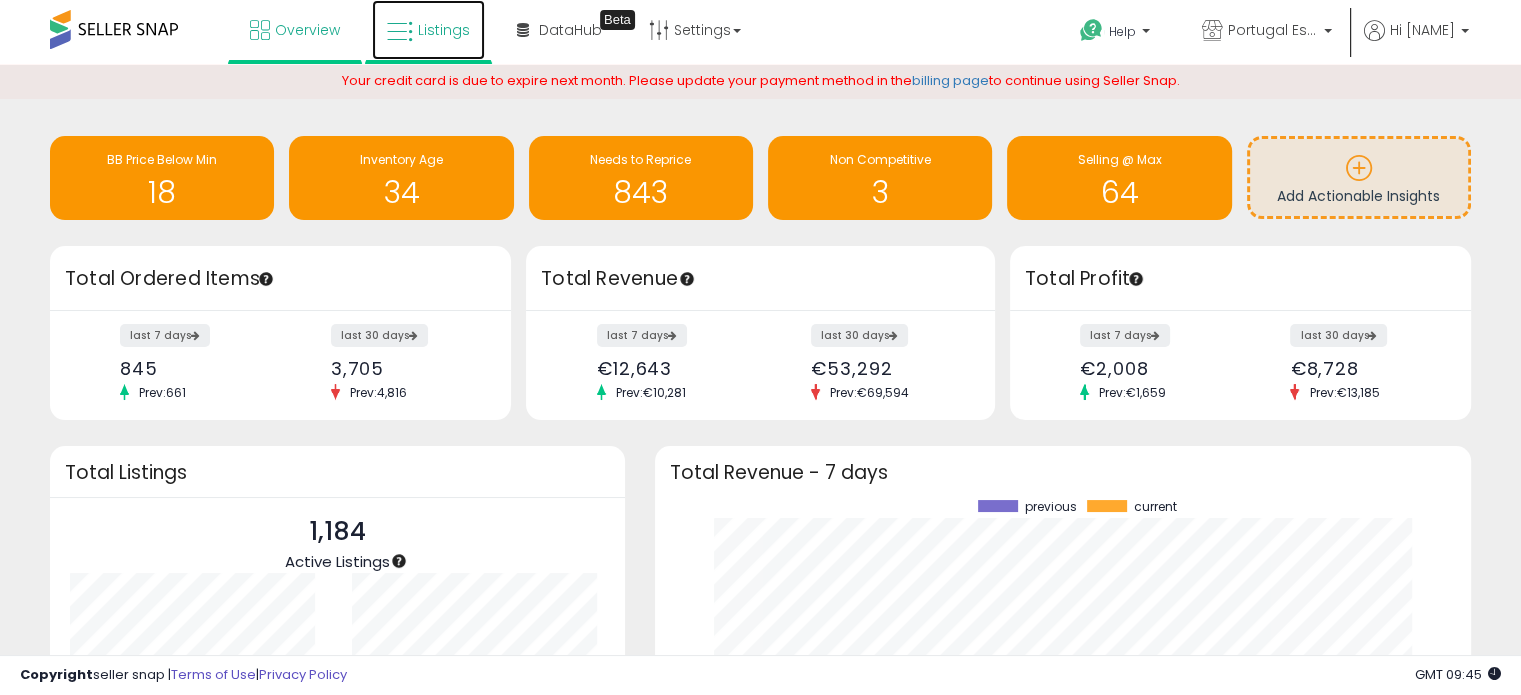 click on "Listings" at bounding box center [444, 30] 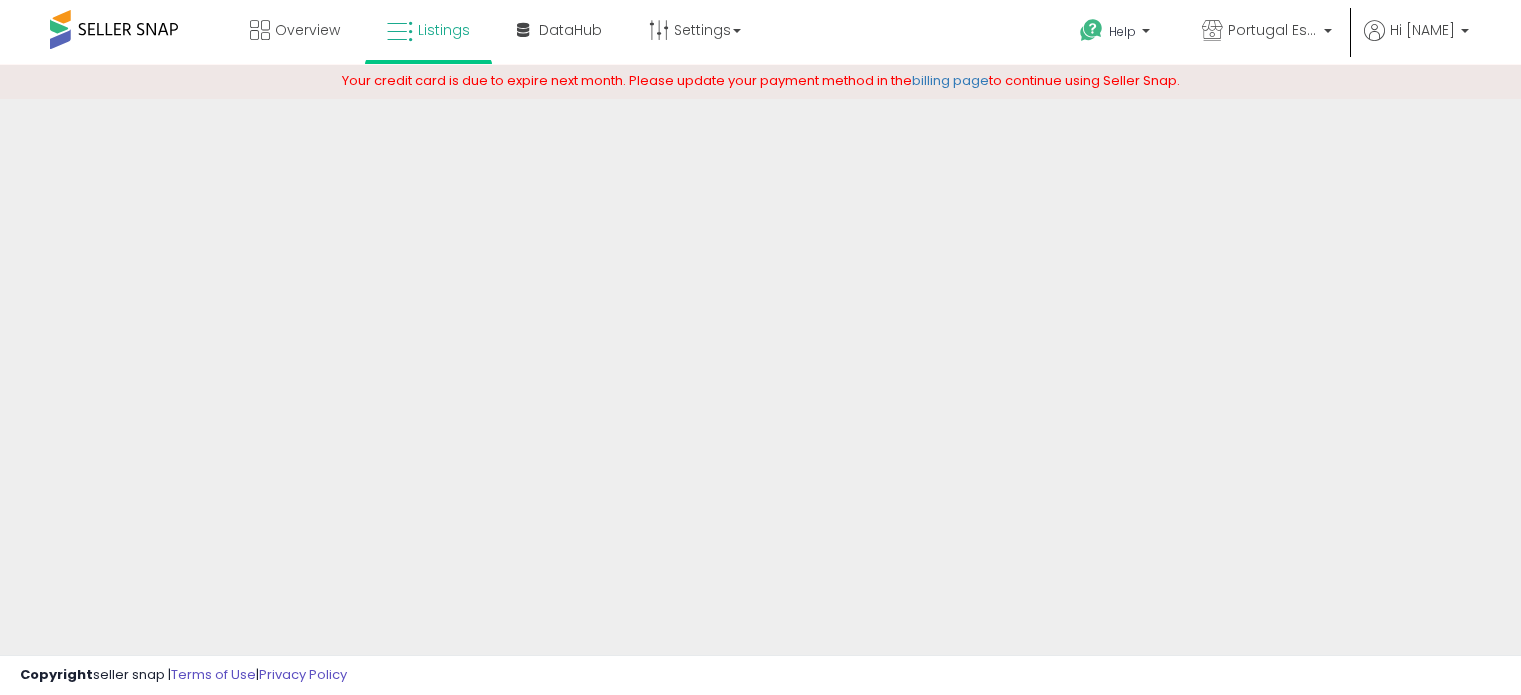 scroll, scrollTop: 0, scrollLeft: 0, axis: both 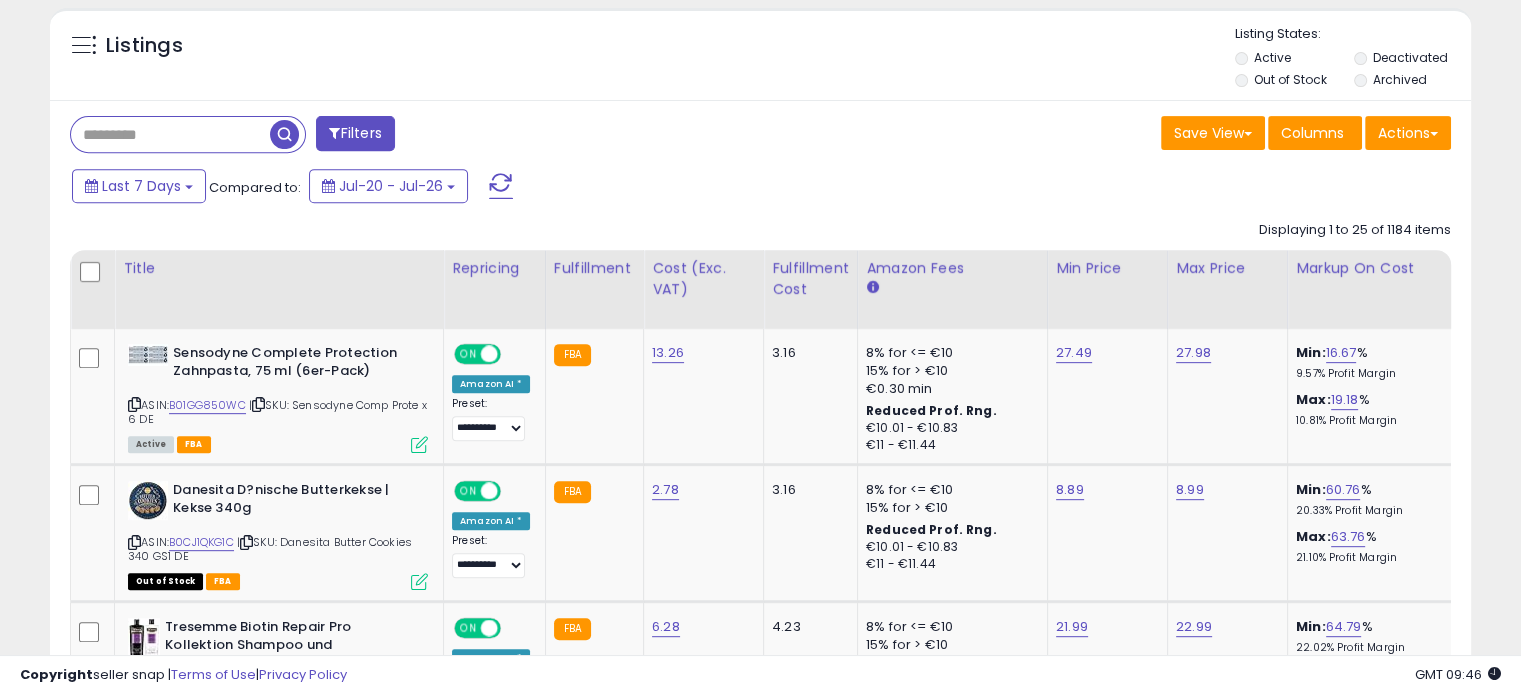 click at bounding box center [170, 134] 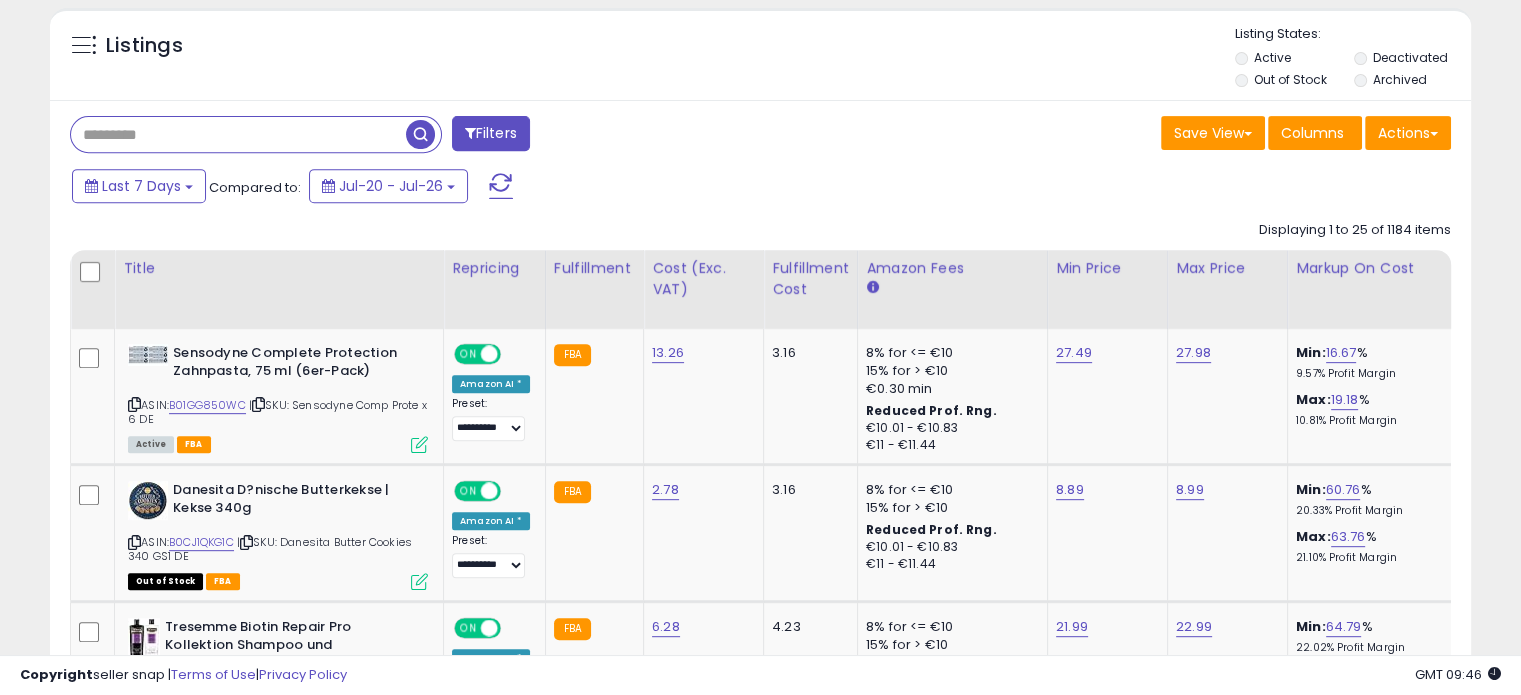 paste on "**********" 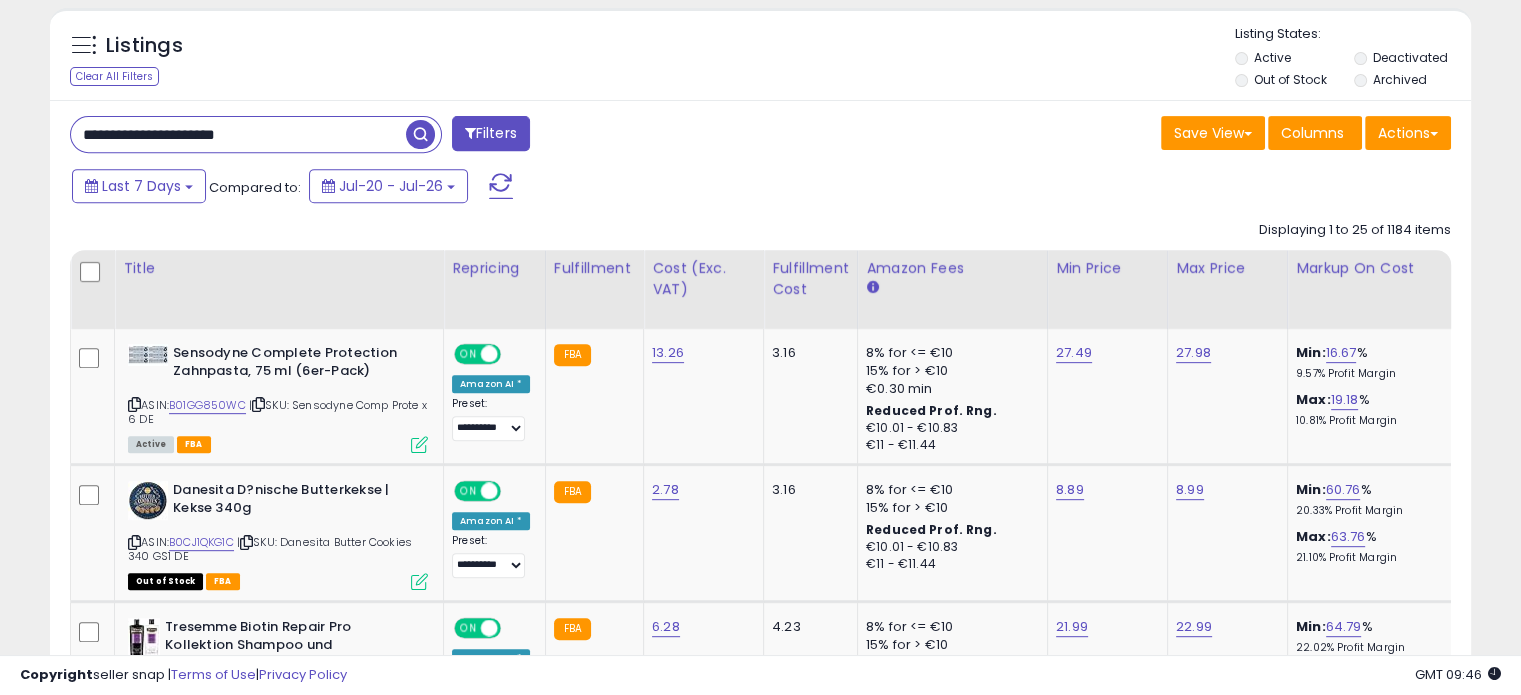 type on "**********" 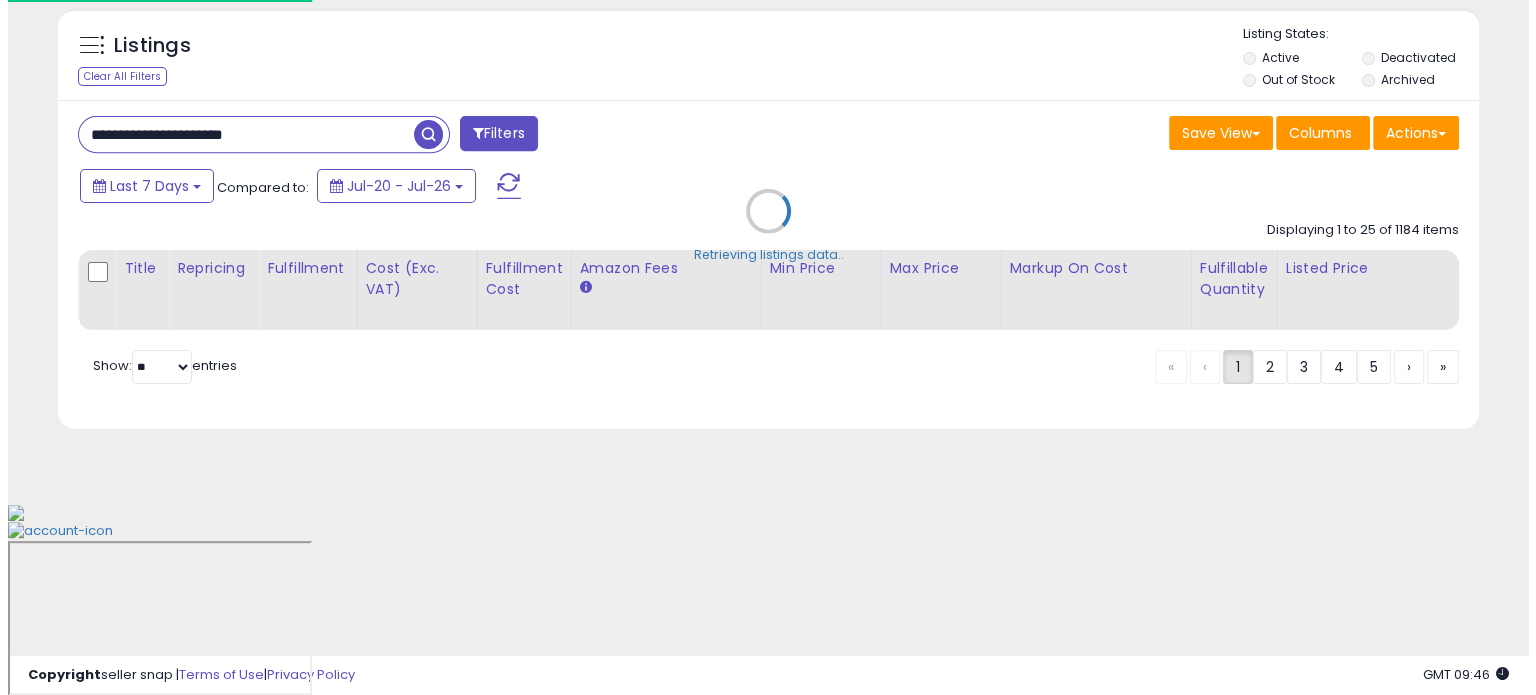 scroll, scrollTop: 622, scrollLeft: 0, axis: vertical 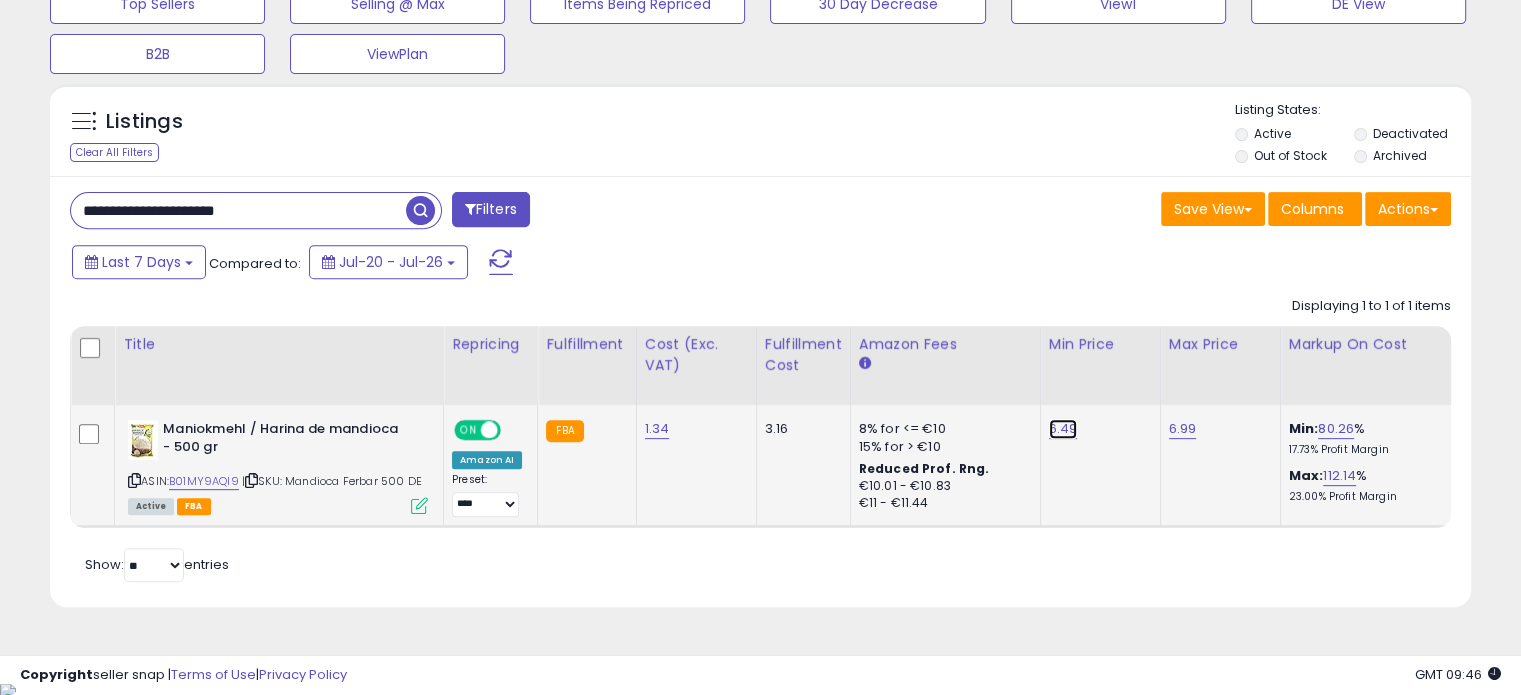click on "6.49" at bounding box center (1063, 429) 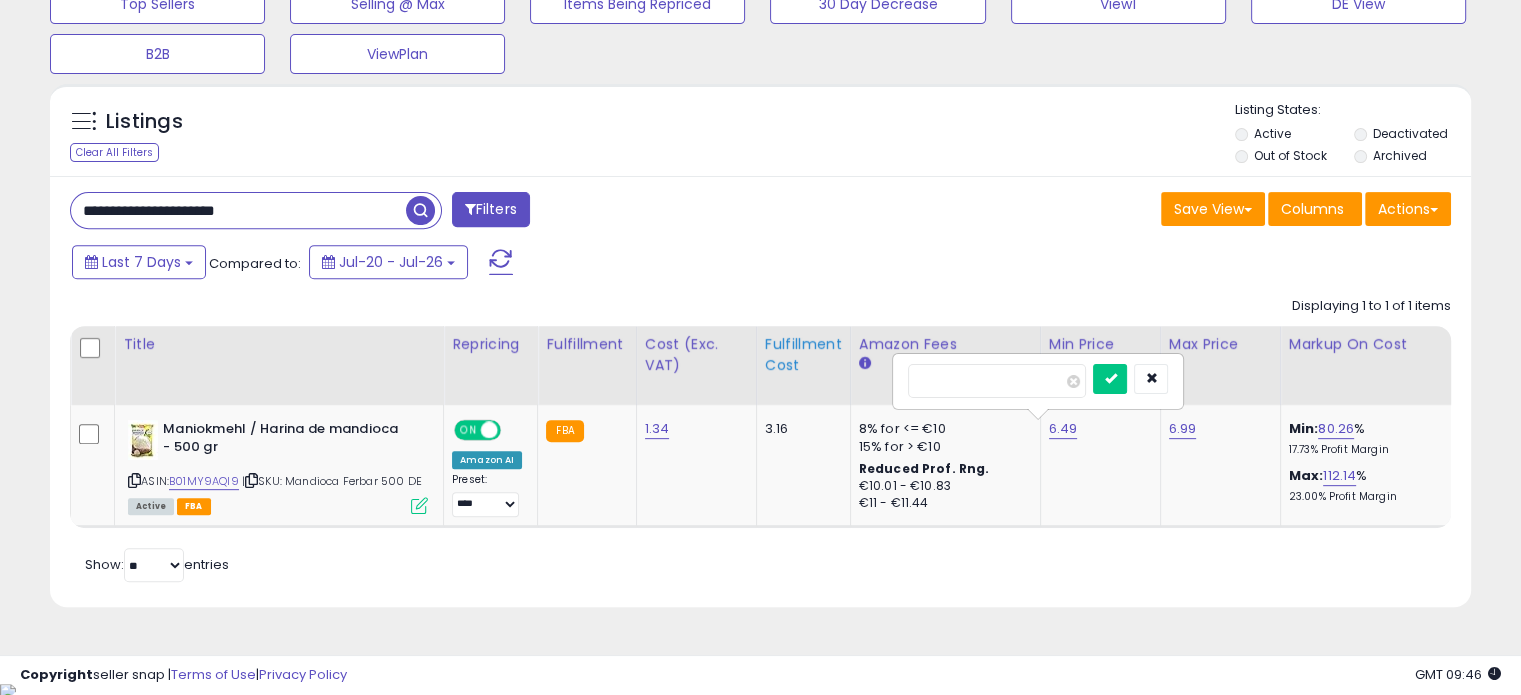 drag, startPoint x: 967, startPoint y: 373, endPoint x: 804, endPoint y: 360, distance: 163.51758 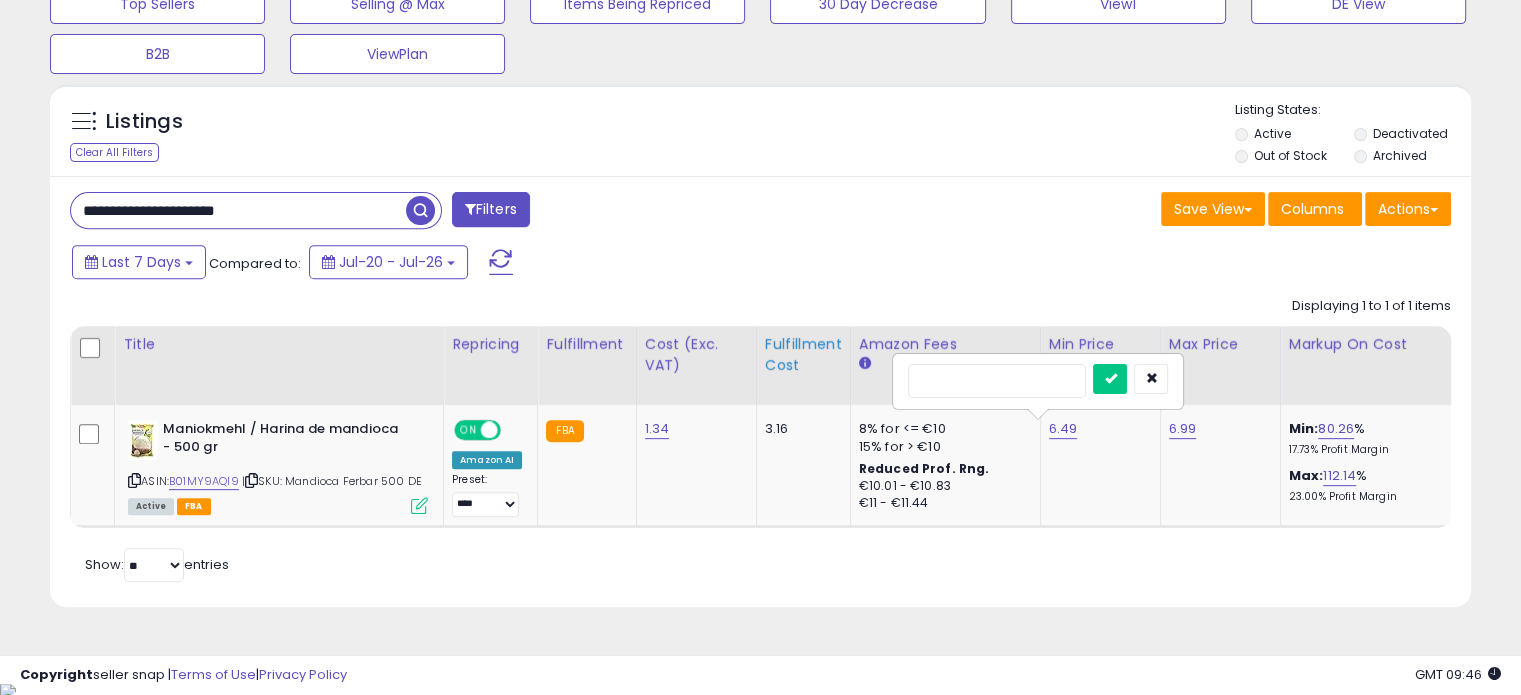 type on "****" 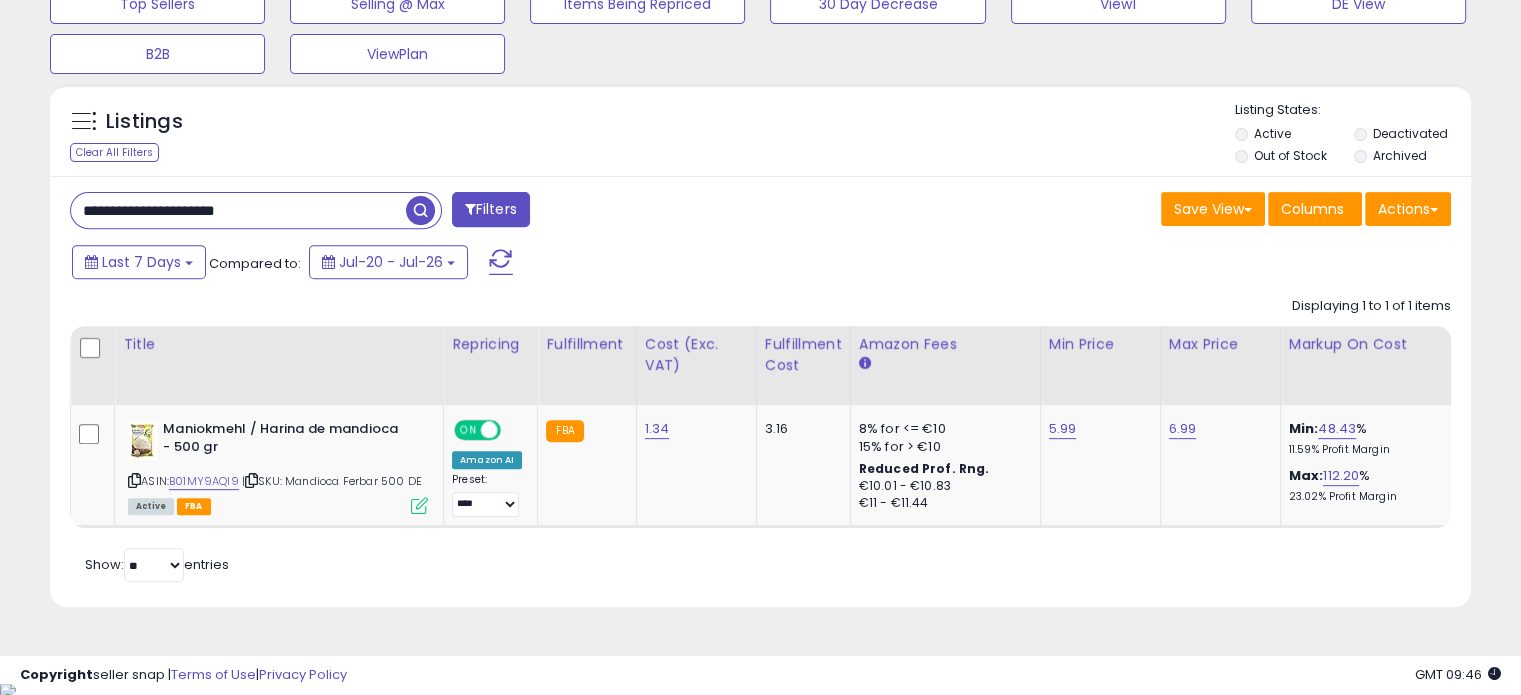 scroll, scrollTop: 0, scrollLeft: 508, axis: horizontal 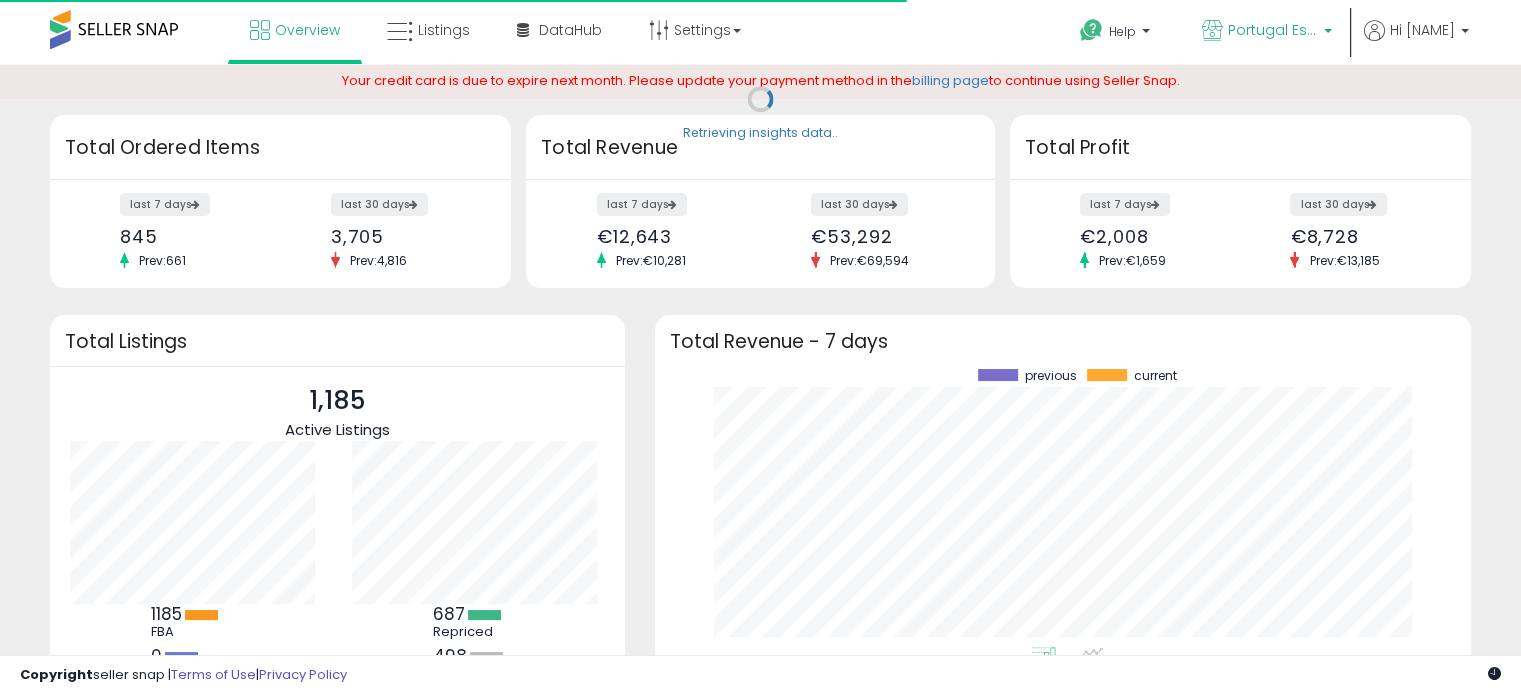 click on "Portugal Essentials DE" at bounding box center [1273, 30] 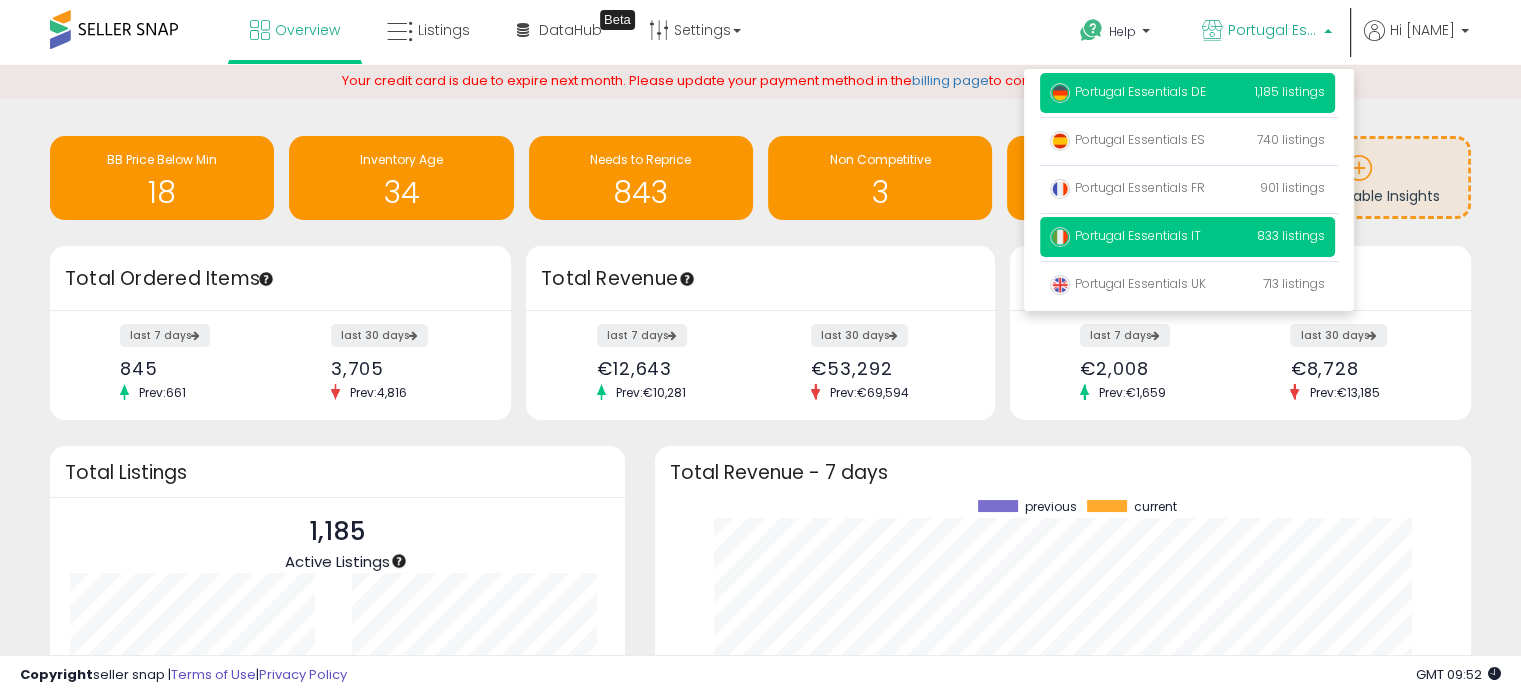 click on "Portugal Essentials IT" at bounding box center (1125, 235) 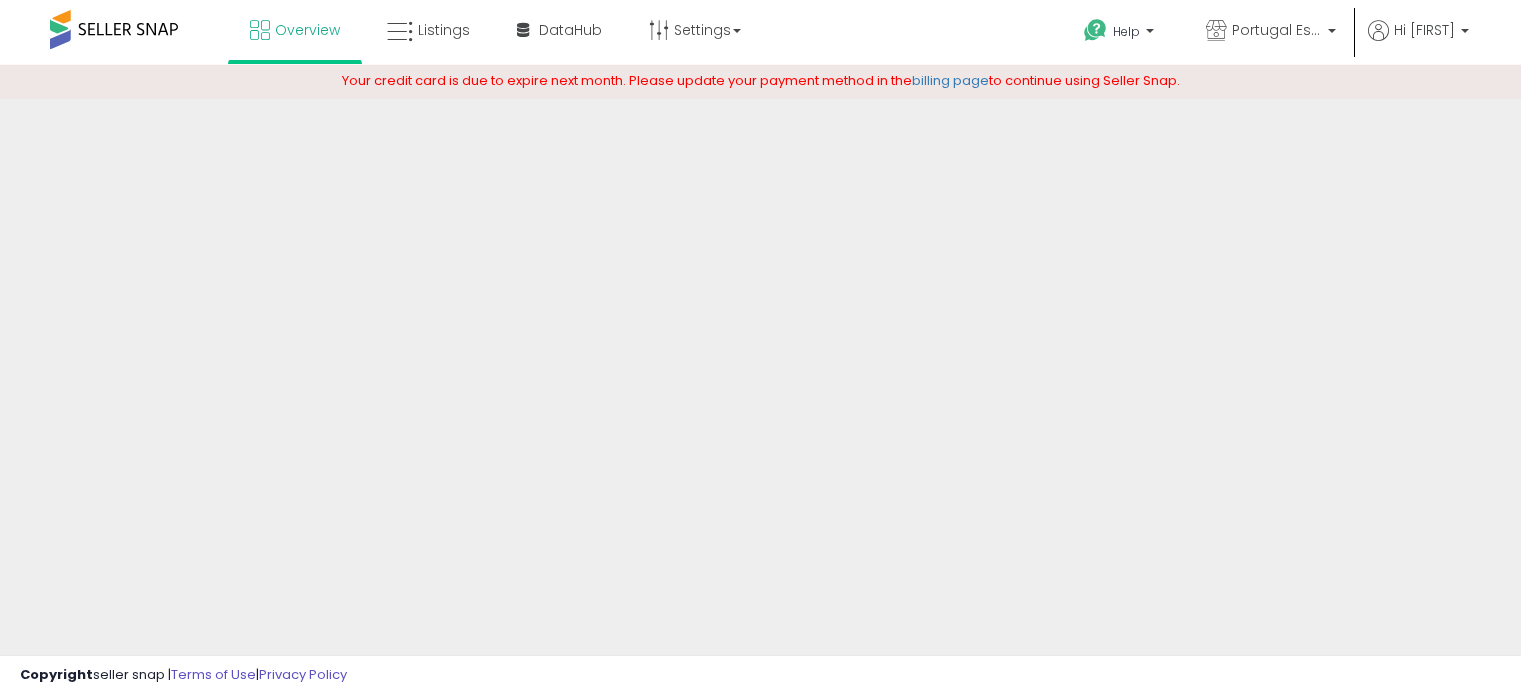 scroll, scrollTop: 0, scrollLeft: 0, axis: both 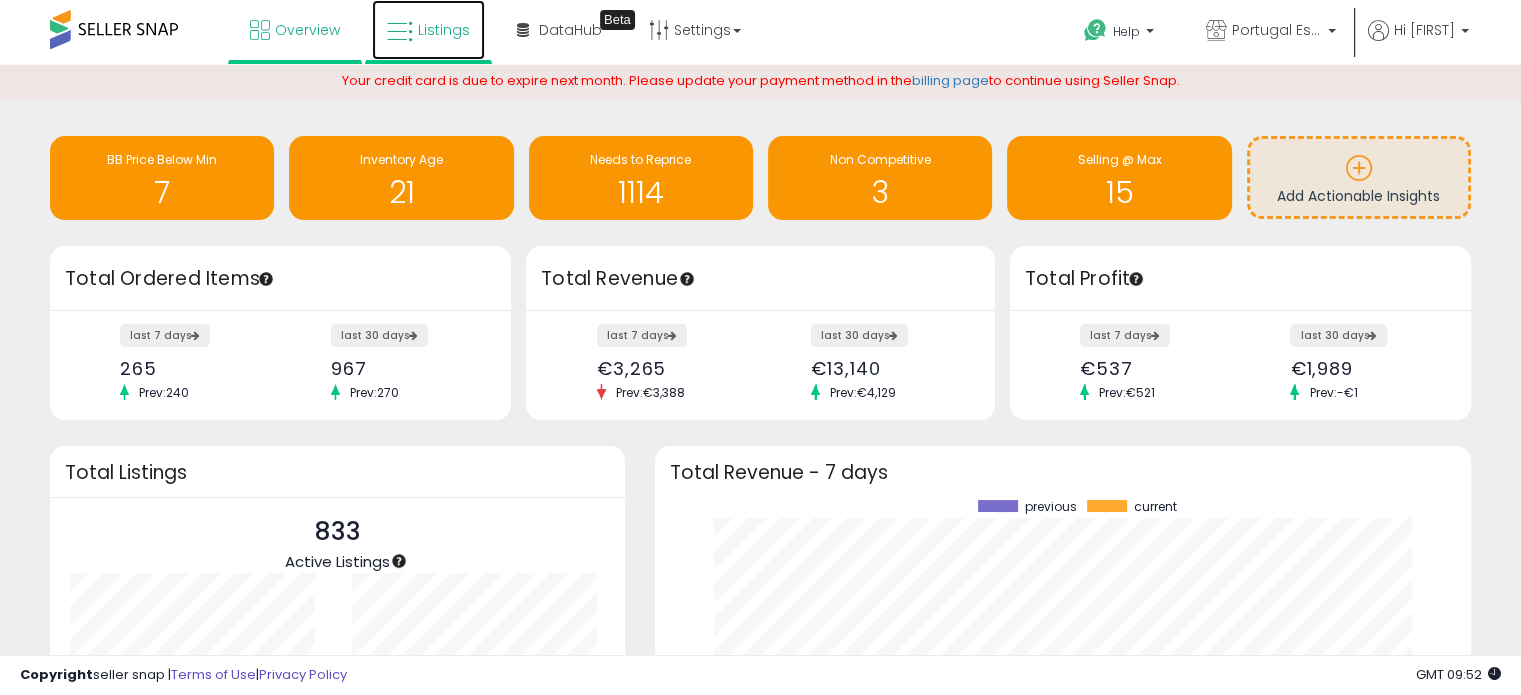 click on "Listings" at bounding box center [444, 30] 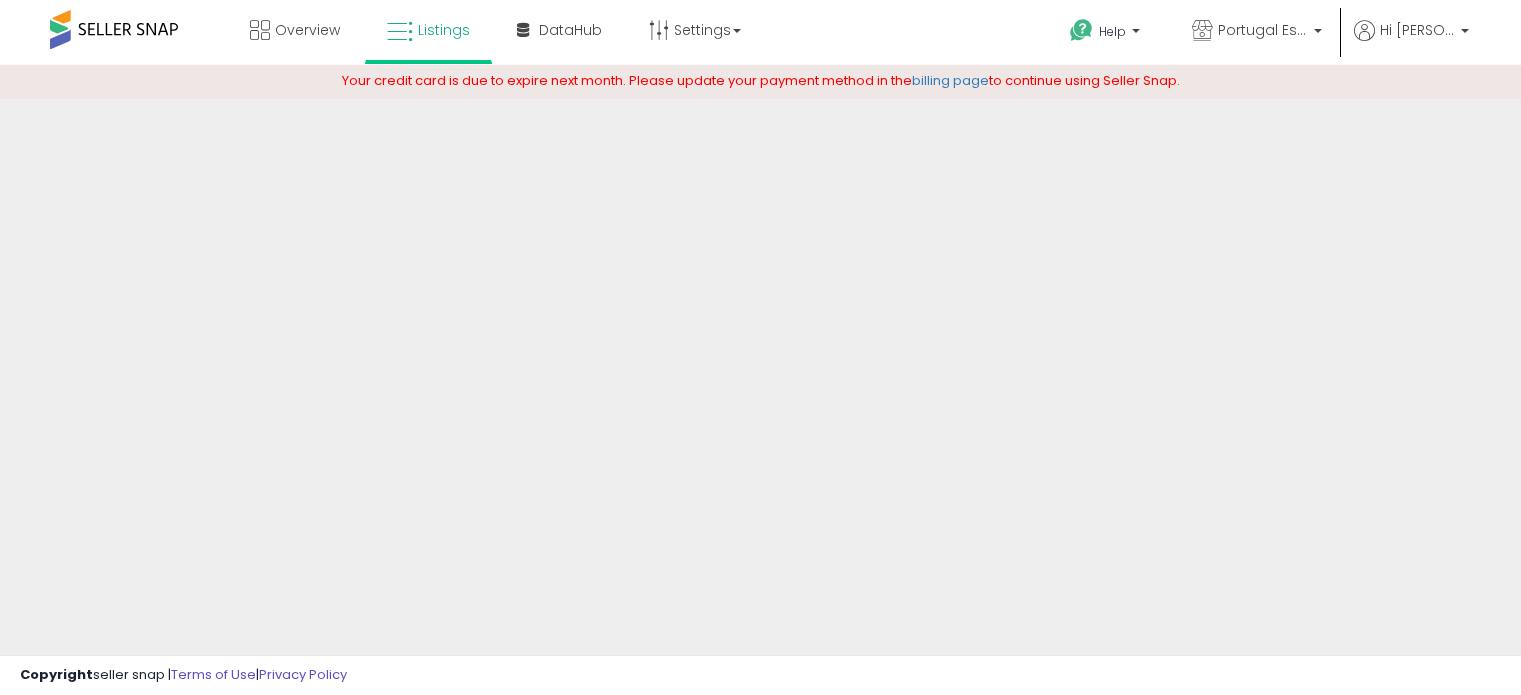 scroll, scrollTop: 0, scrollLeft: 0, axis: both 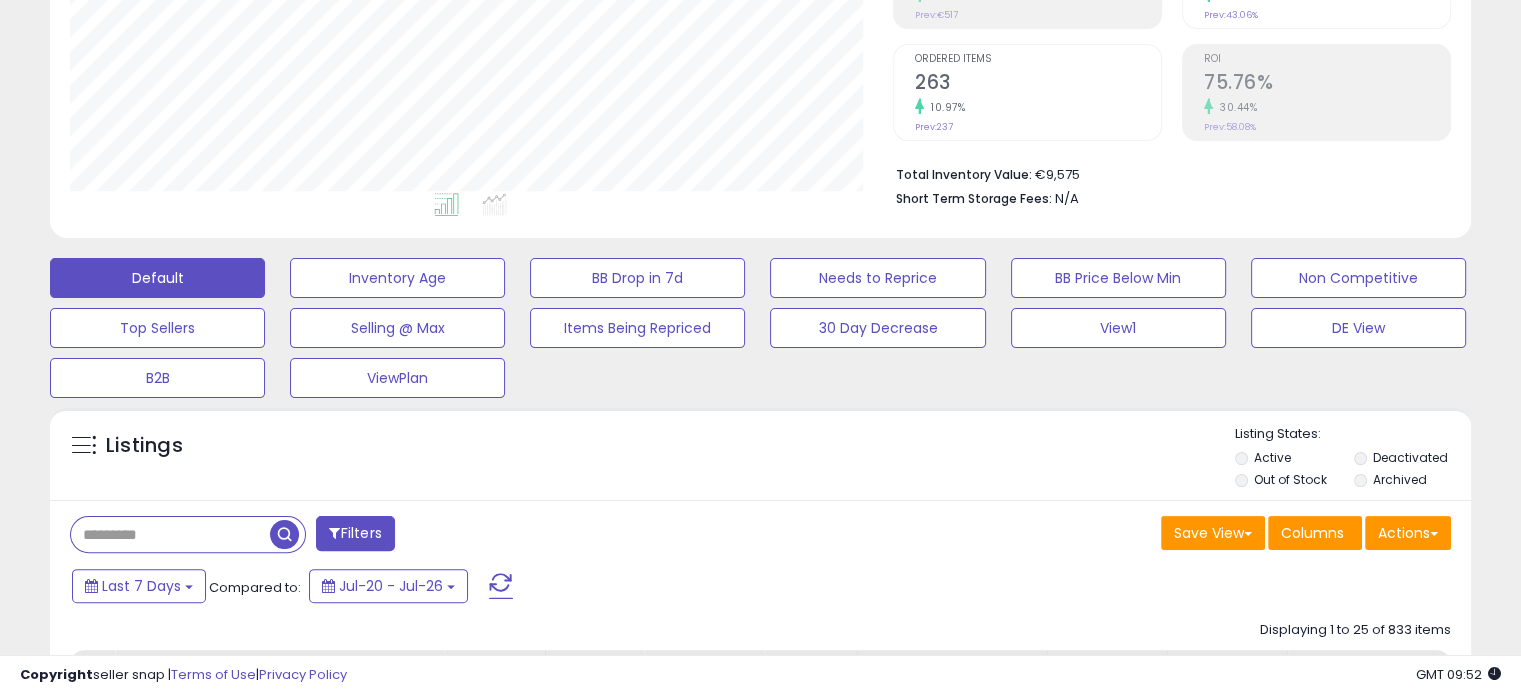 click at bounding box center [170, 534] 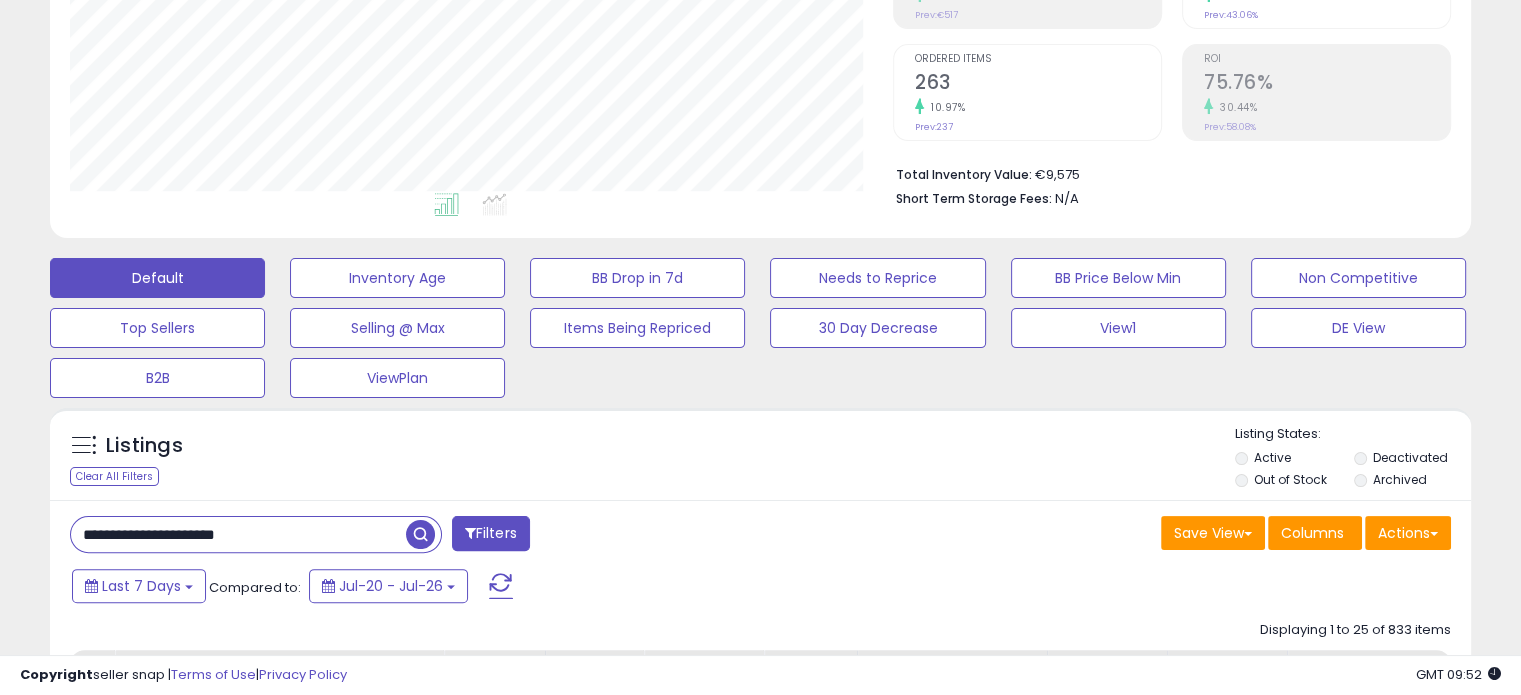 type on "**********" 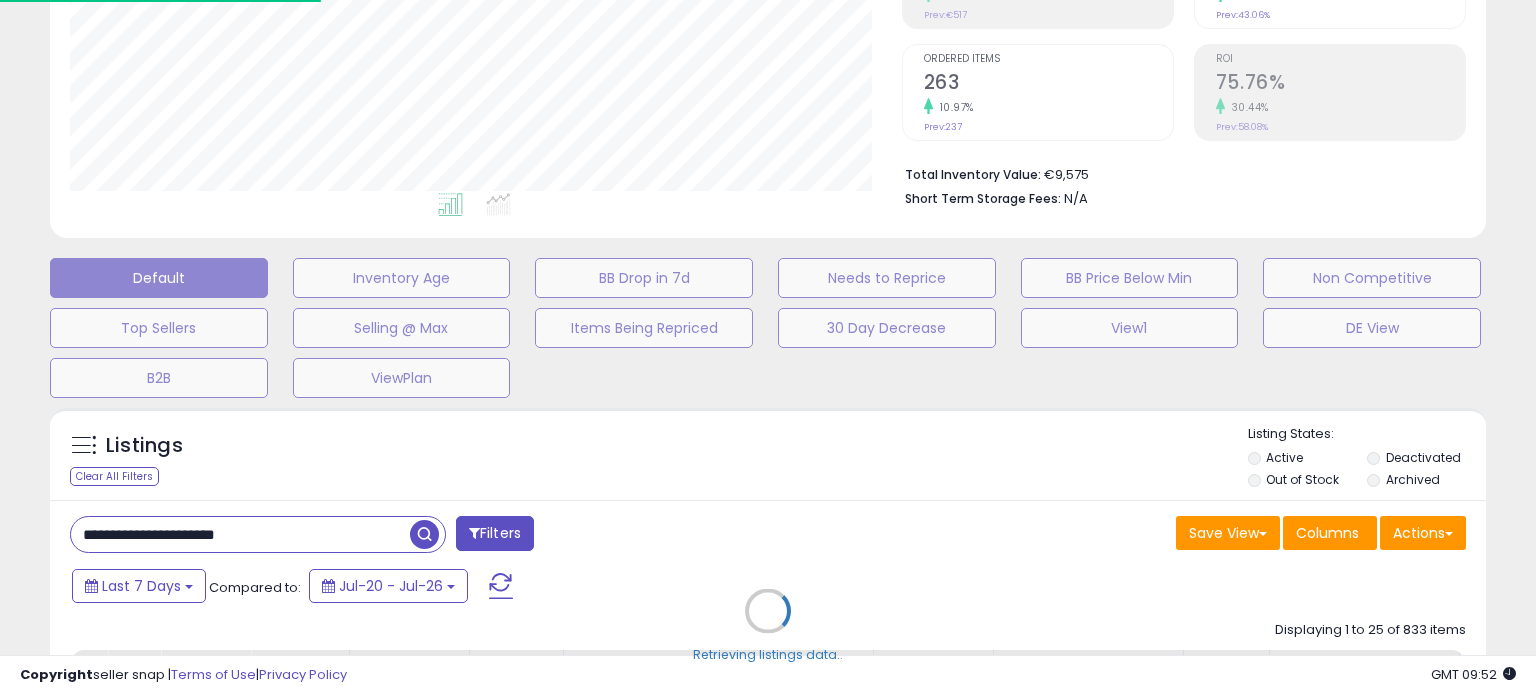 scroll, scrollTop: 999589, scrollLeft: 999168, axis: both 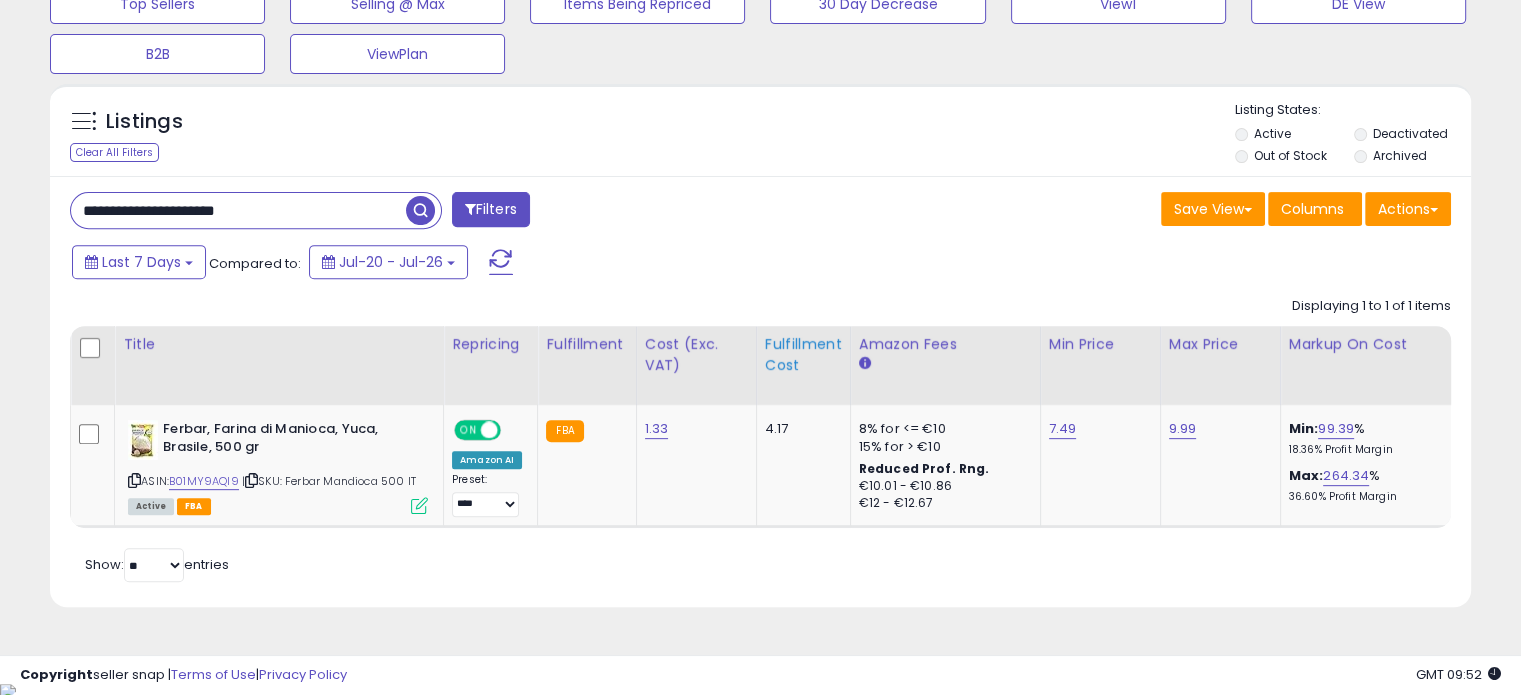 type 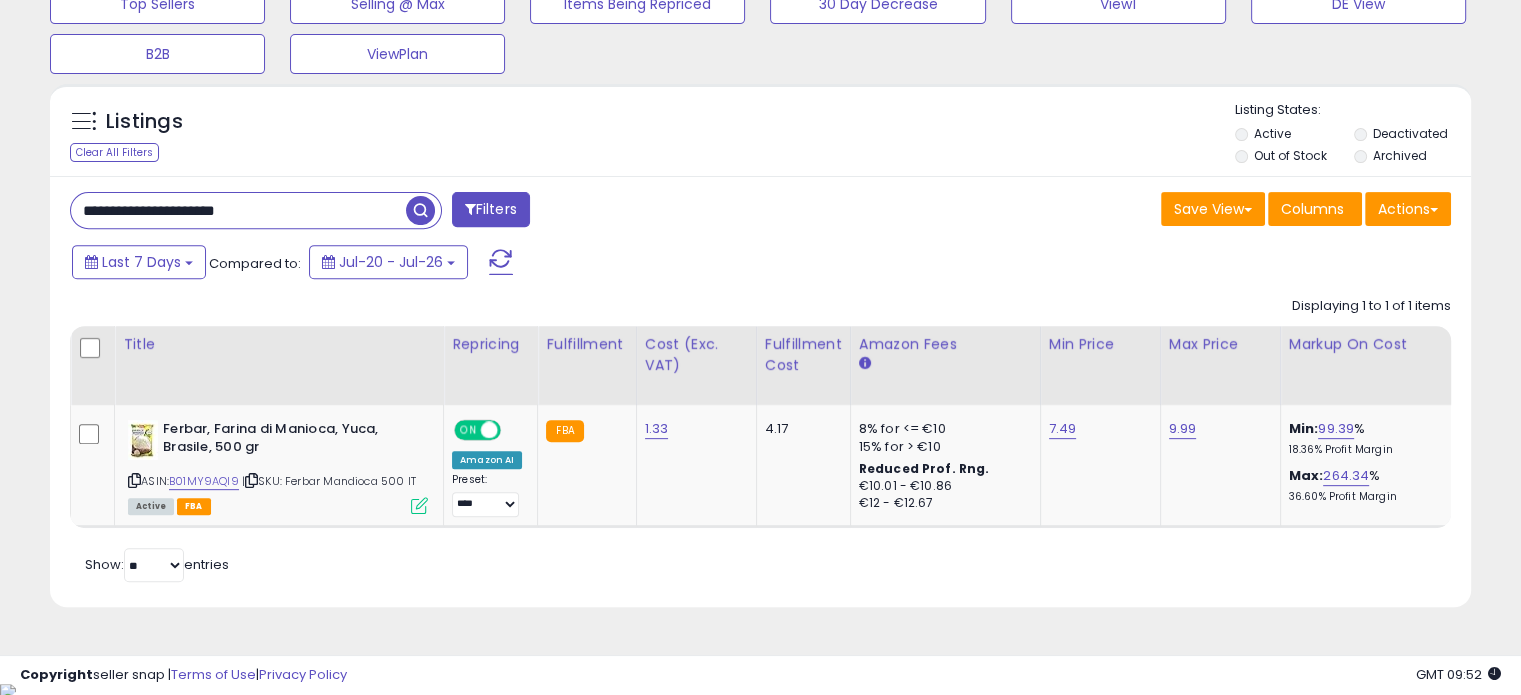 scroll, scrollTop: 0, scrollLeft: 847, axis: horizontal 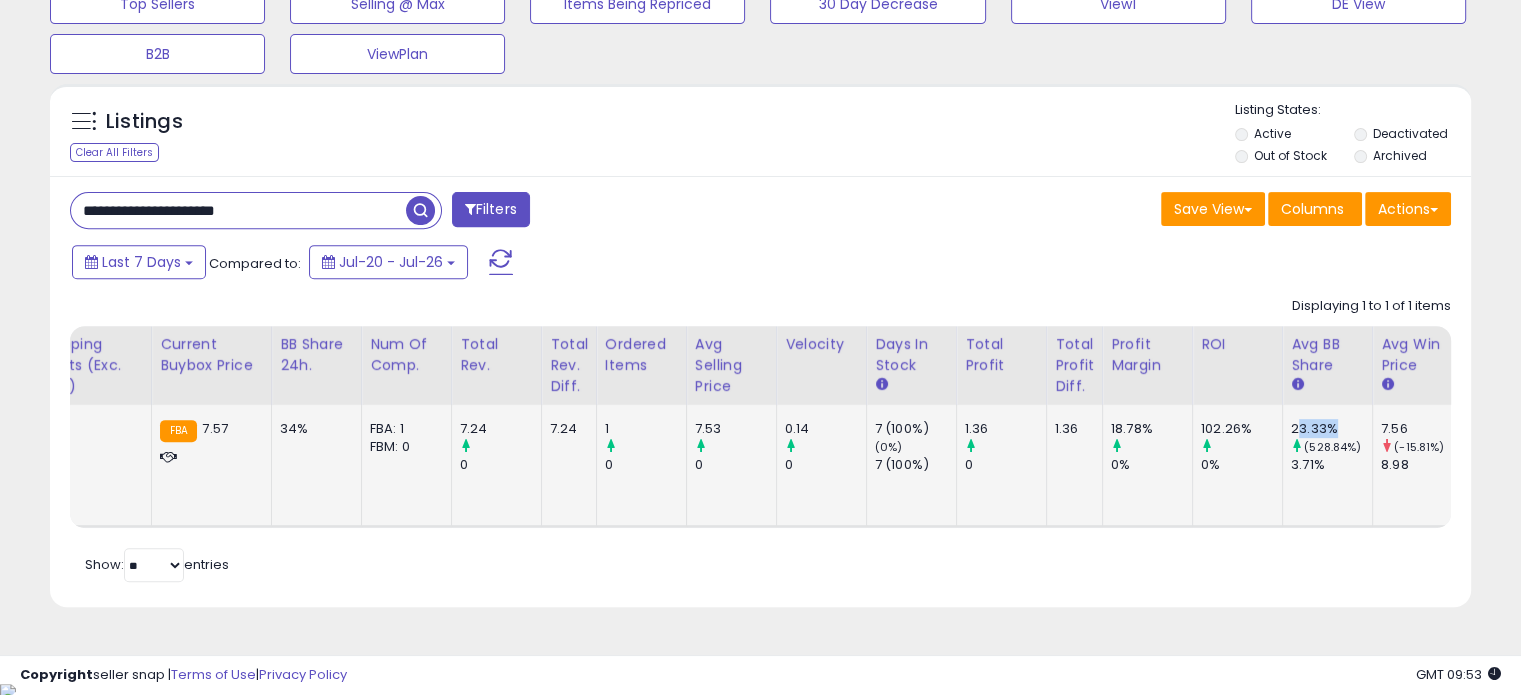 drag, startPoint x: 1289, startPoint y: 420, endPoint x: 1334, endPoint y: 430, distance: 46.09772 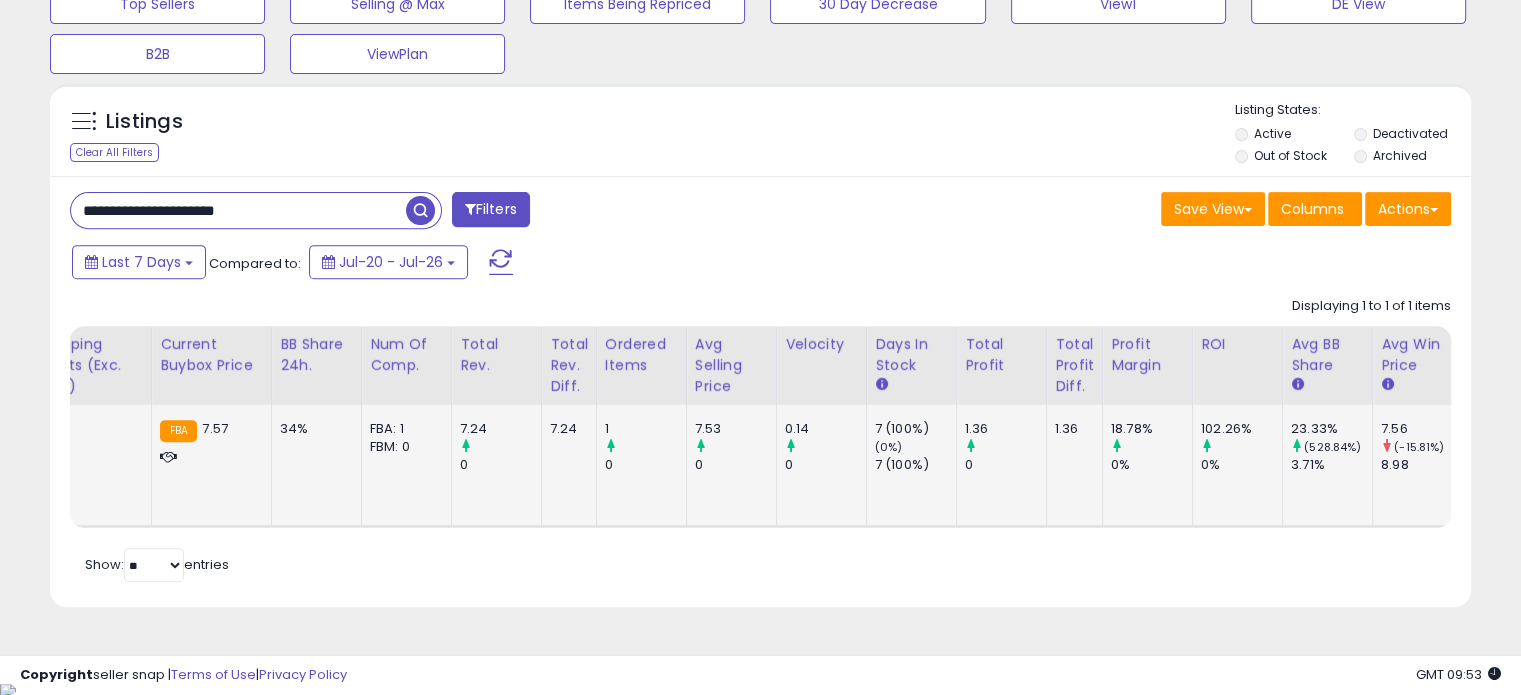 click on "3.71%" at bounding box center (1331, 465) 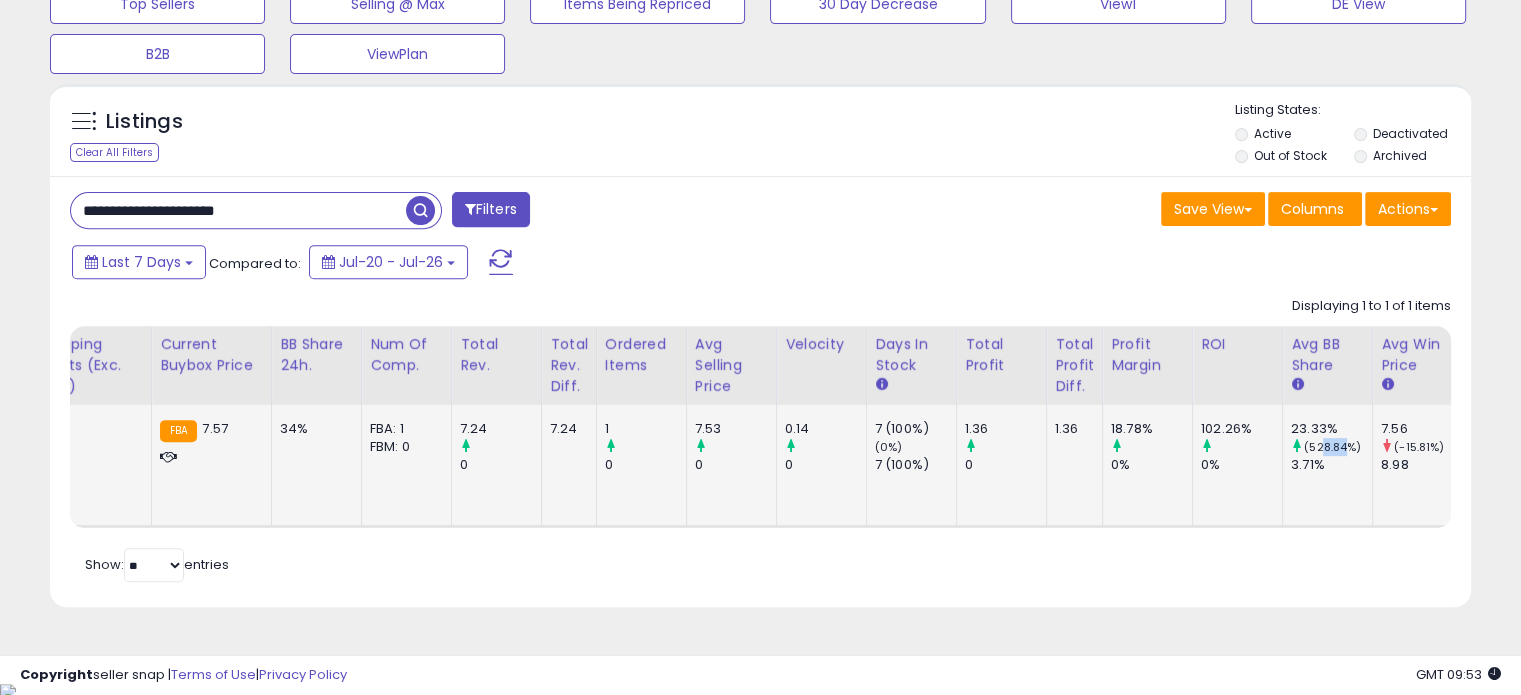 drag, startPoint x: 1309, startPoint y: 441, endPoint x: 1335, endPoint y: 439, distance: 26.076809 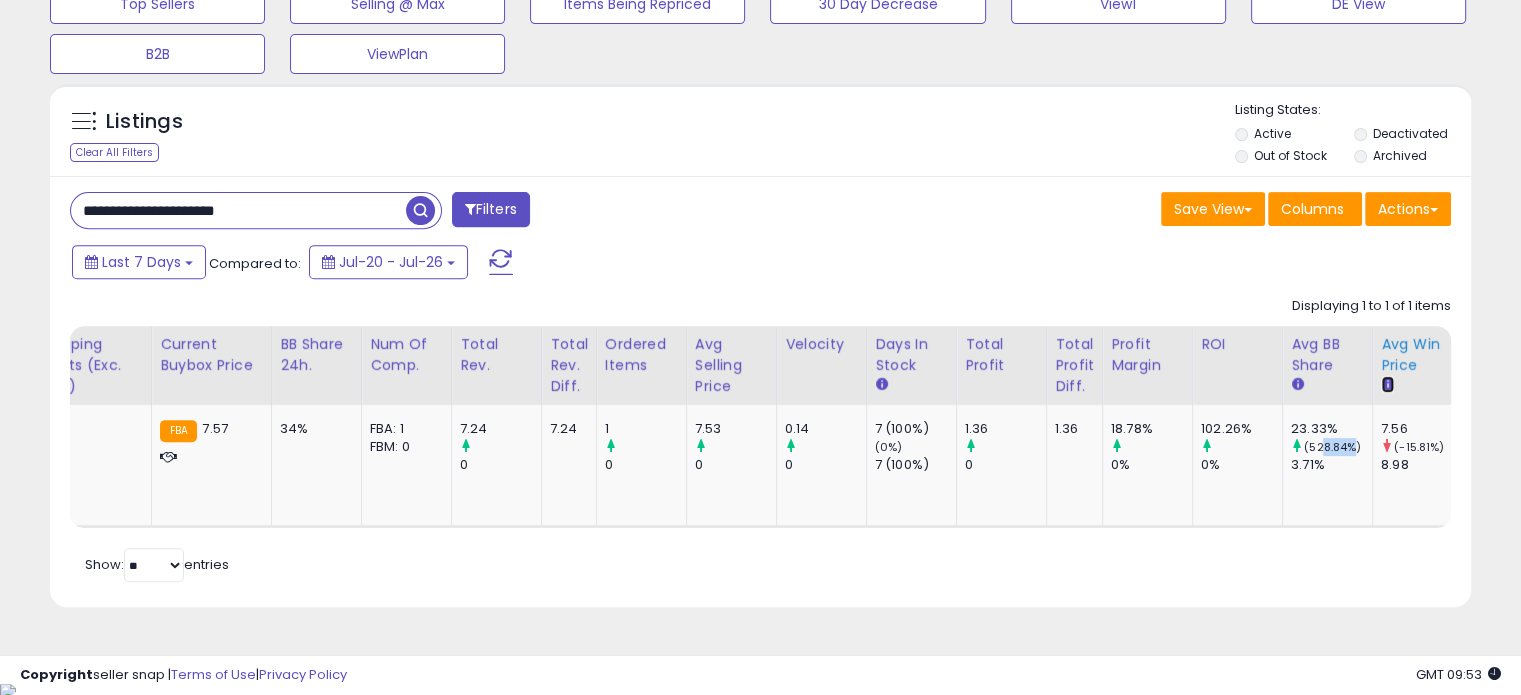 click at bounding box center (1387, 384) 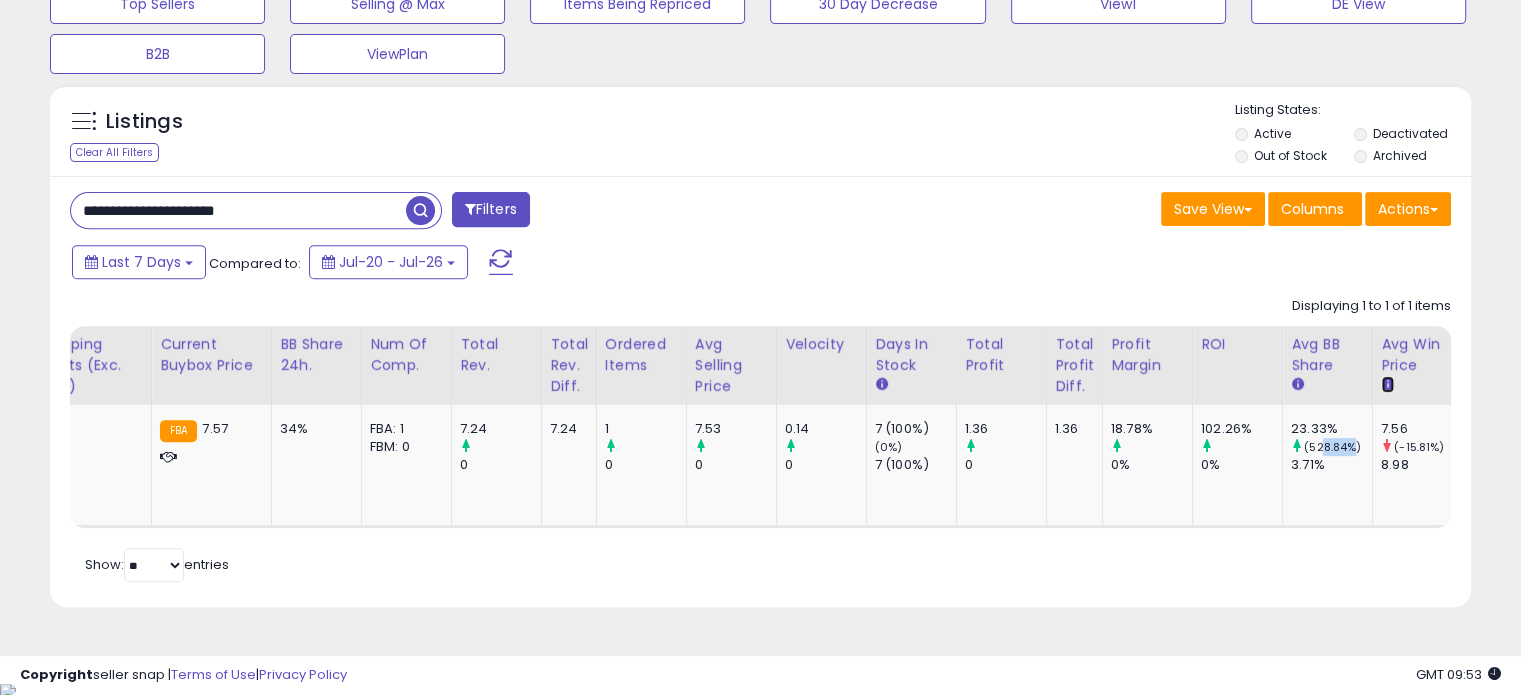 scroll, scrollTop: 0, scrollLeft: 1464, axis: horizontal 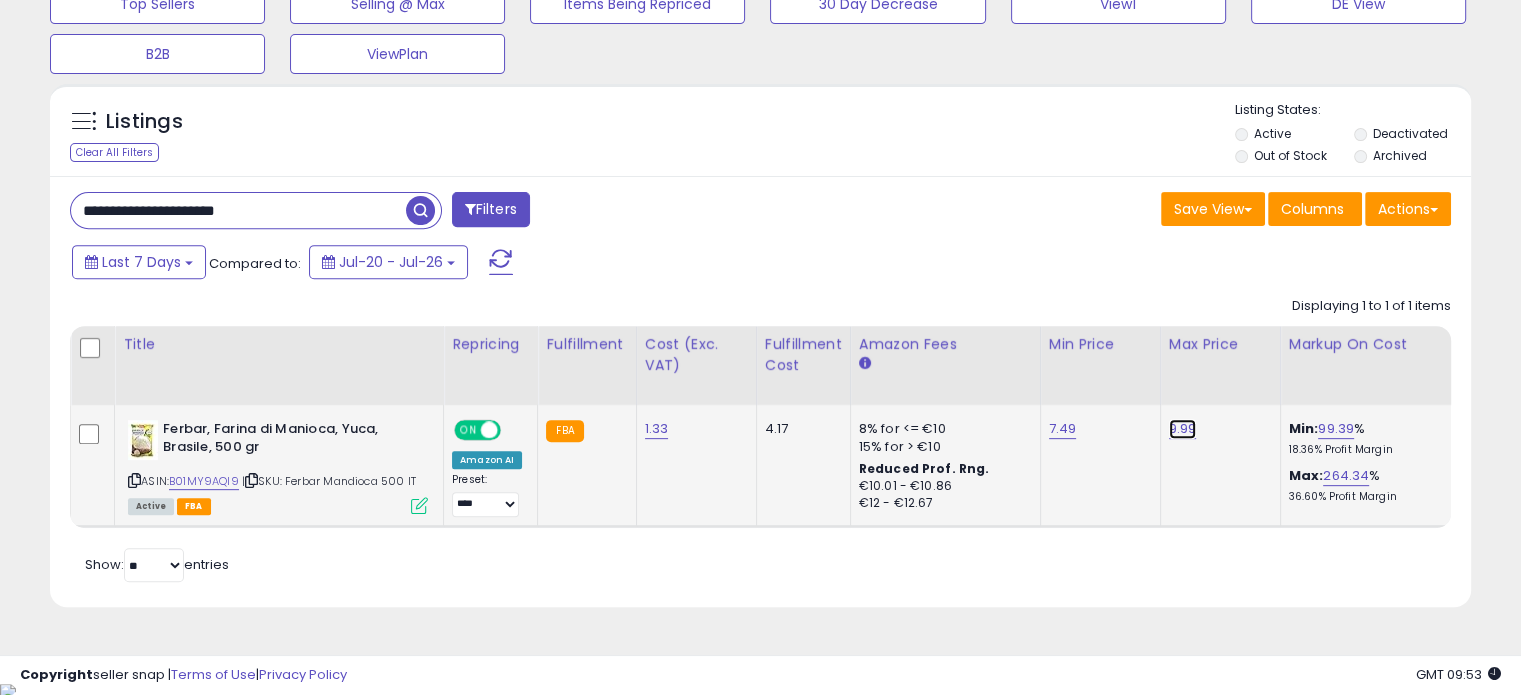 click on "9.99" at bounding box center (1183, 429) 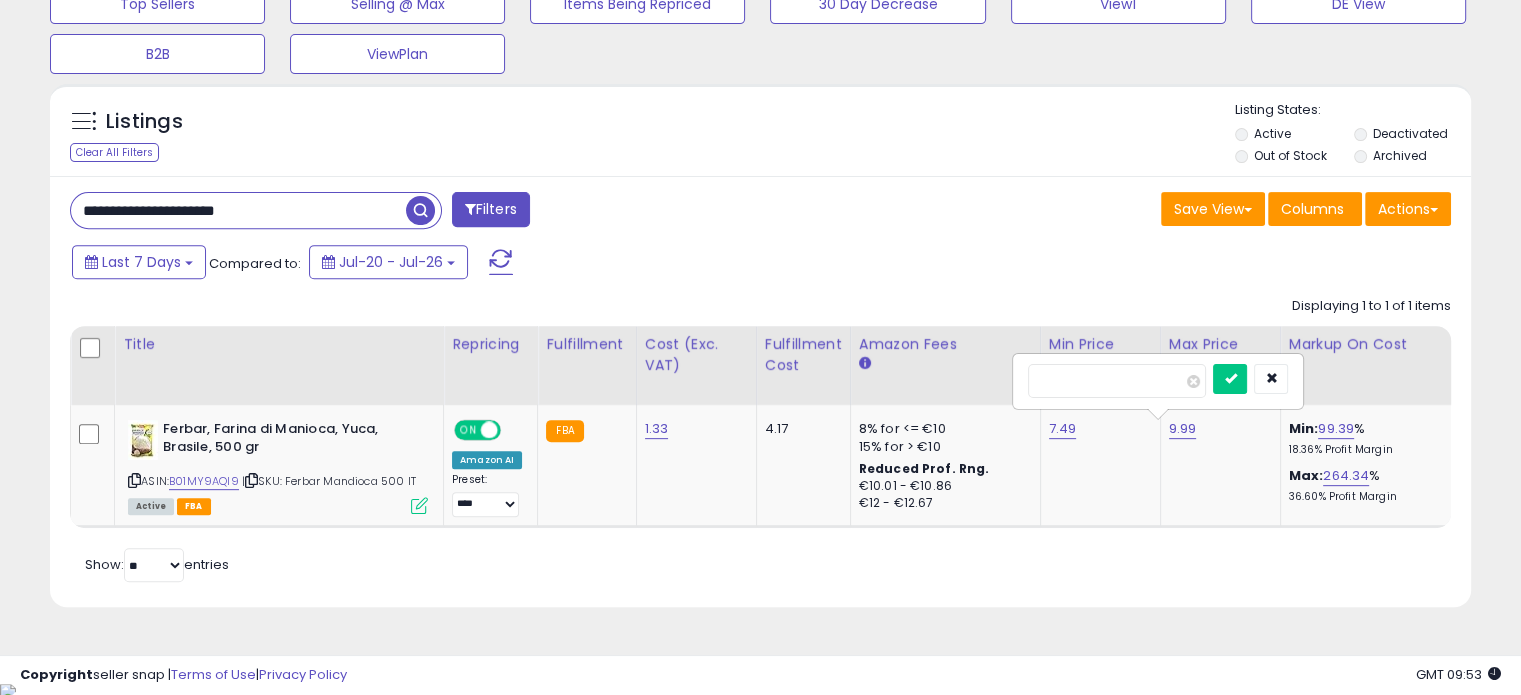 drag, startPoint x: 1086, startPoint y: 371, endPoint x: 942, endPoint y: 375, distance: 144.05554 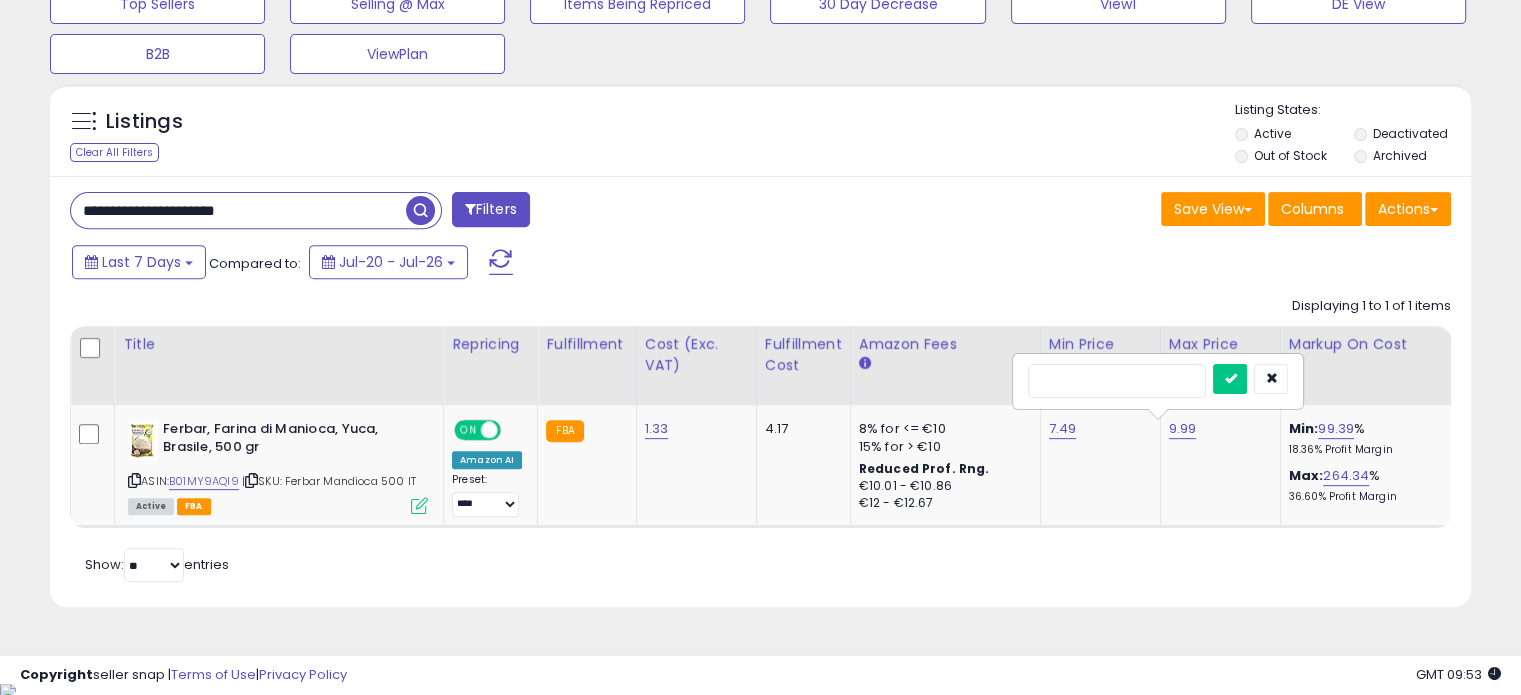 type on "****" 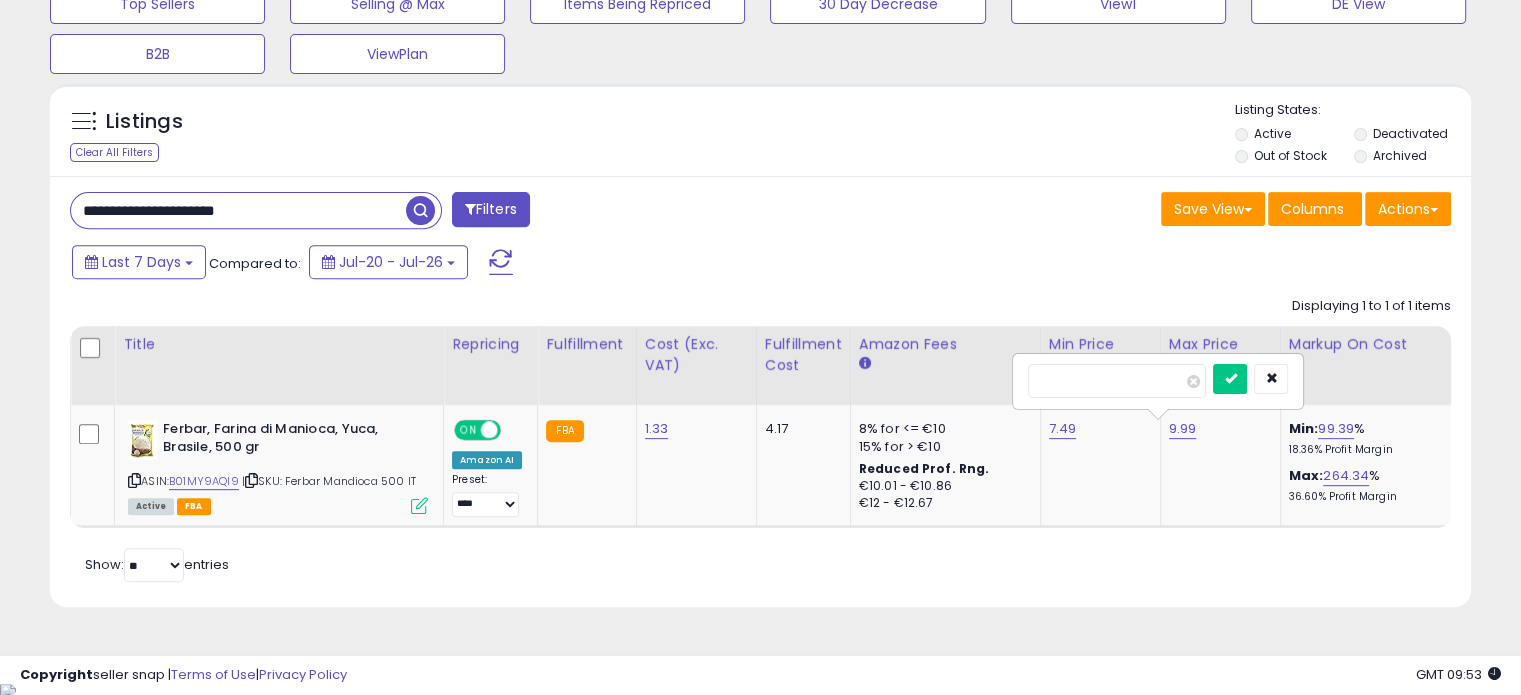 click at bounding box center (1230, 379) 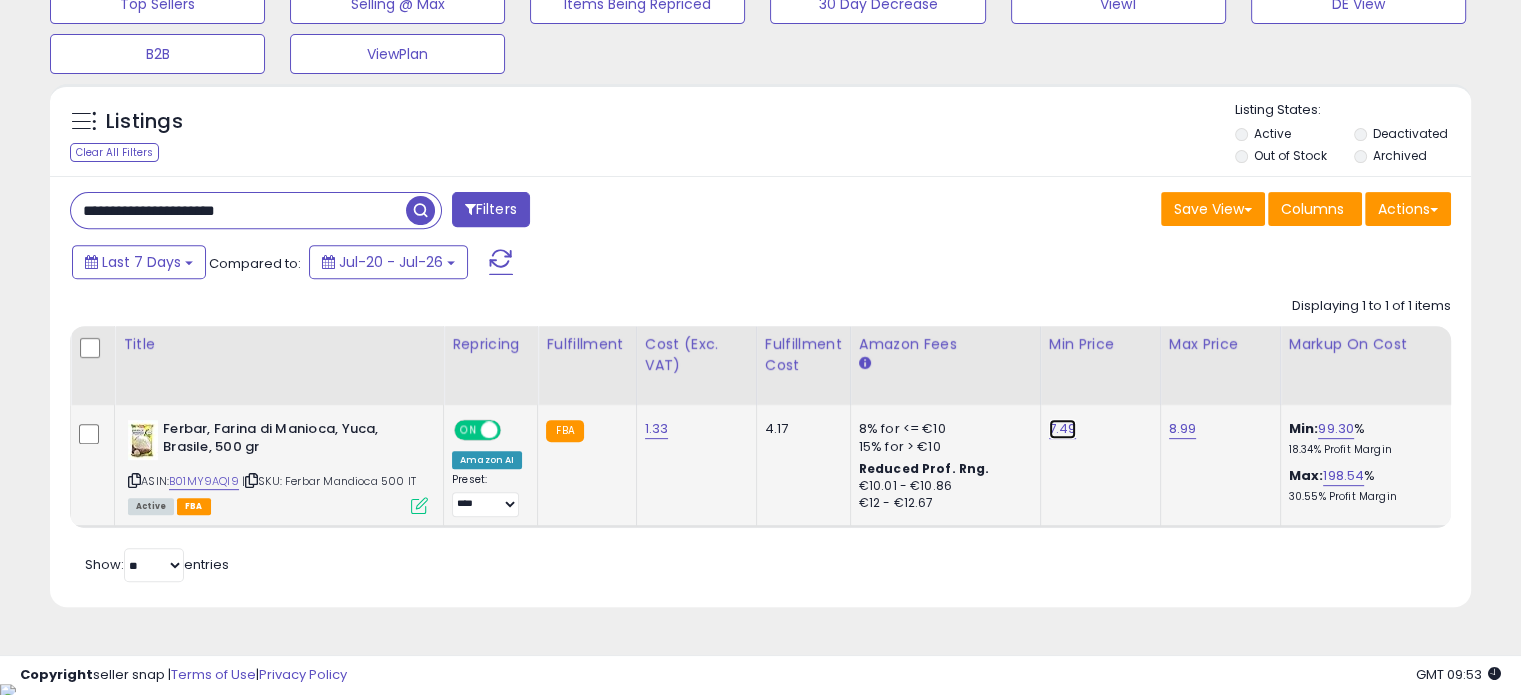 click on "7.49" at bounding box center (1063, 429) 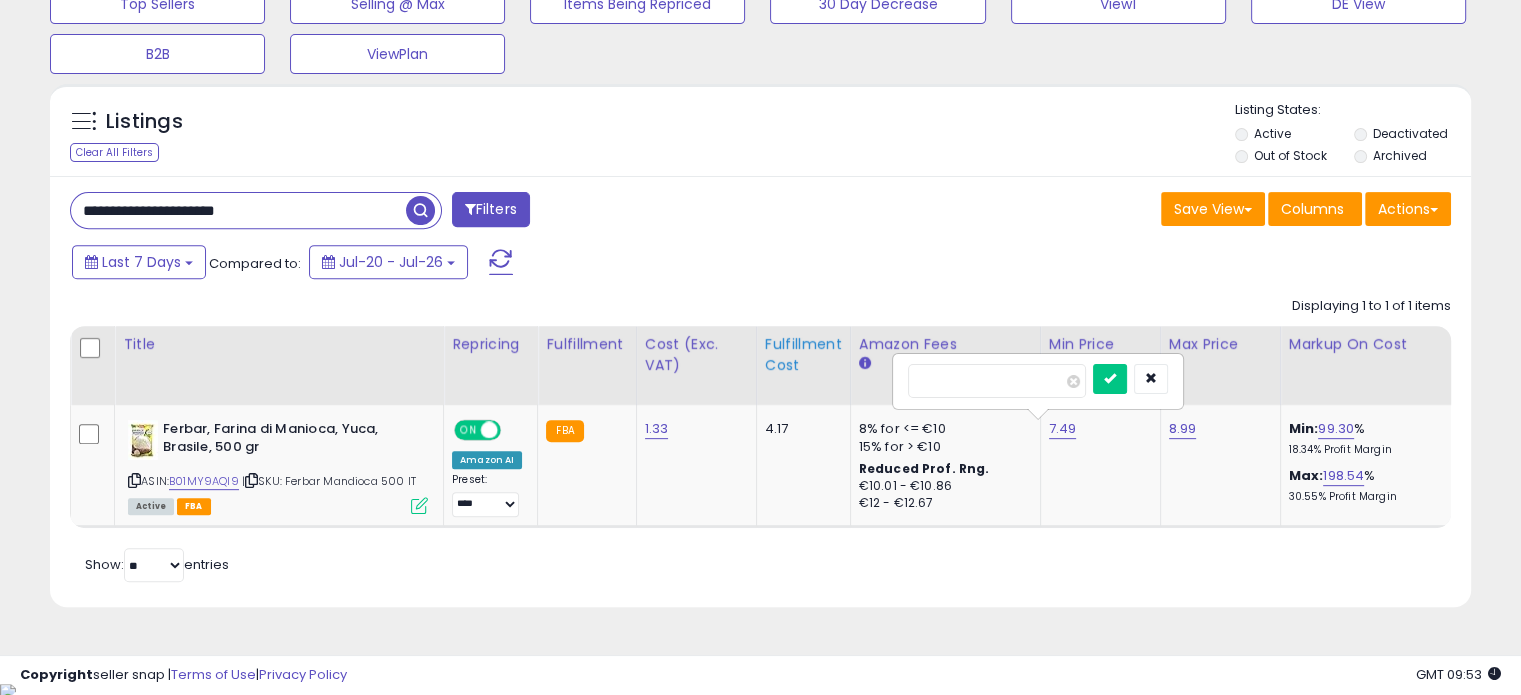 drag, startPoint x: 936, startPoint y: 387, endPoint x: 773, endPoint y: 360, distance: 165.22107 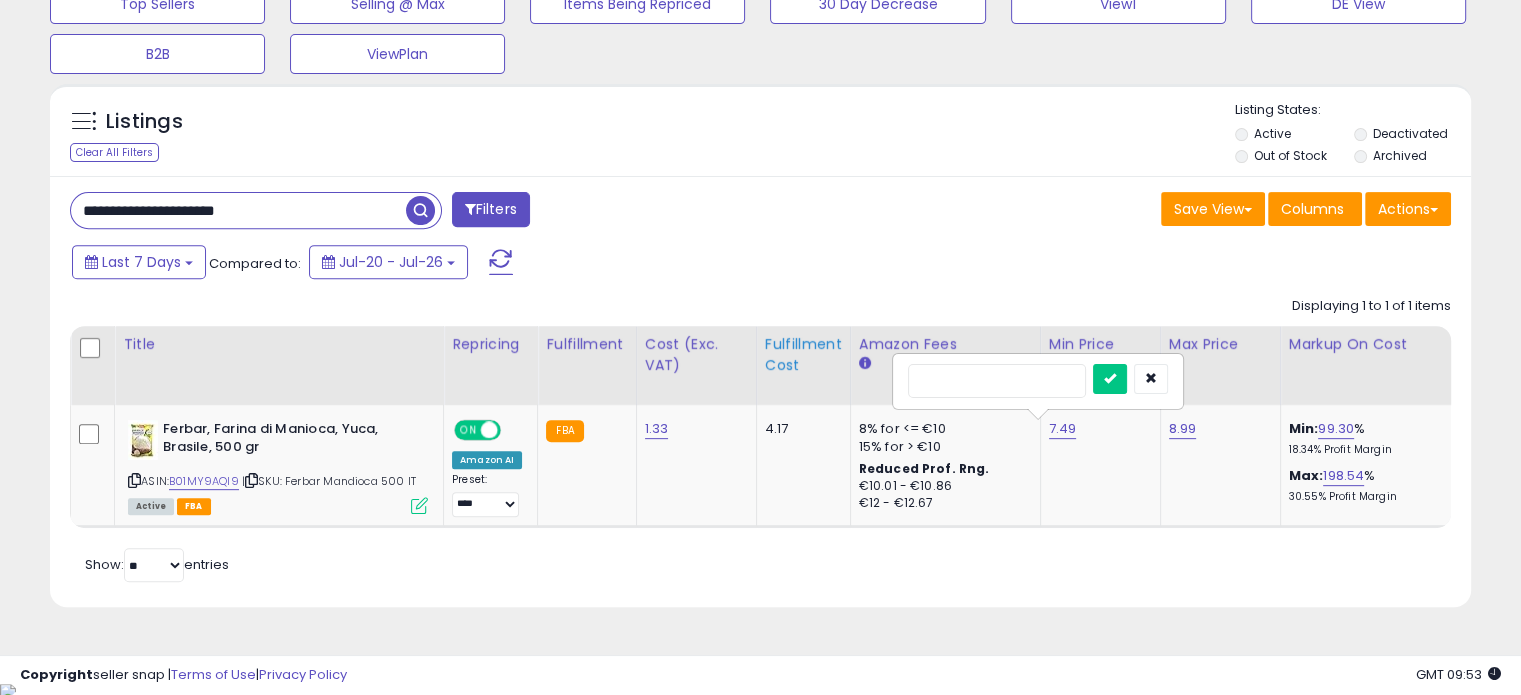 type on "****" 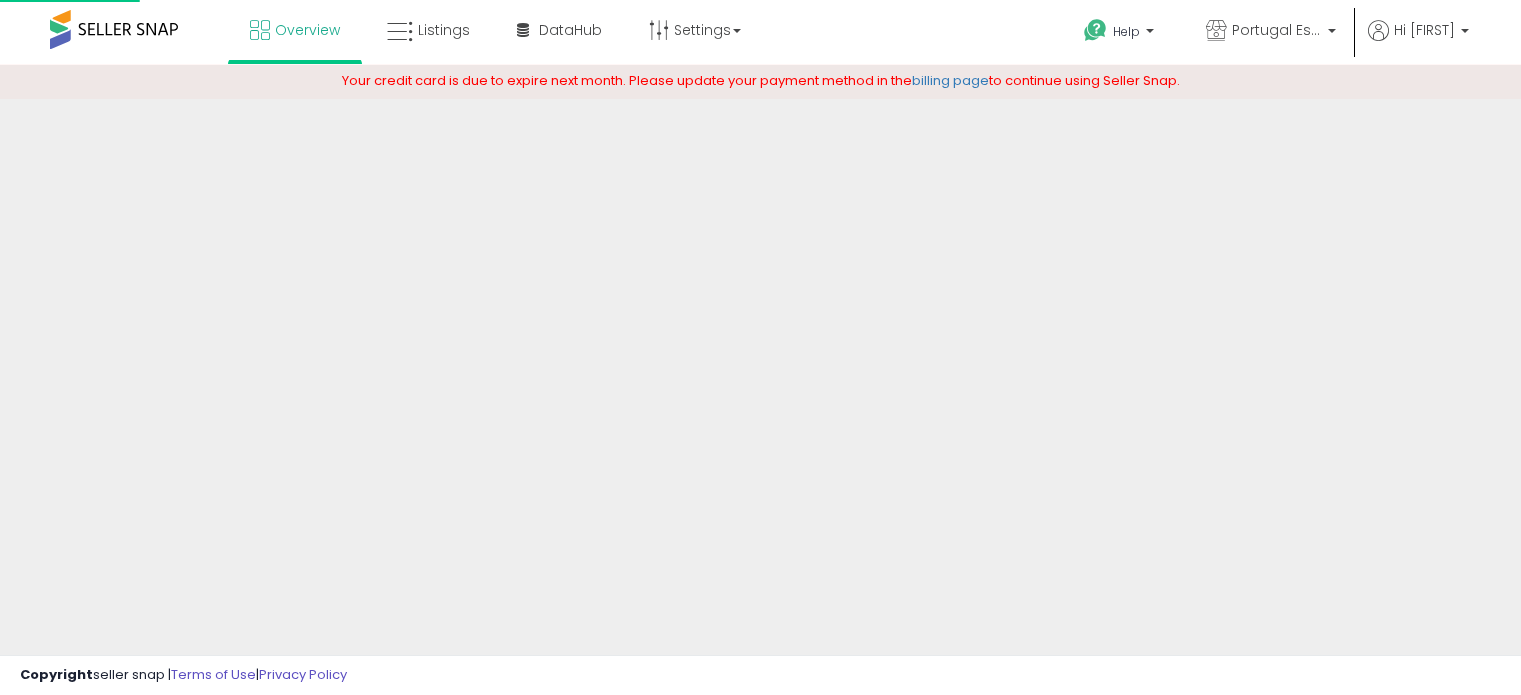scroll, scrollTop: 0, scrollLeft: 0, axis: both 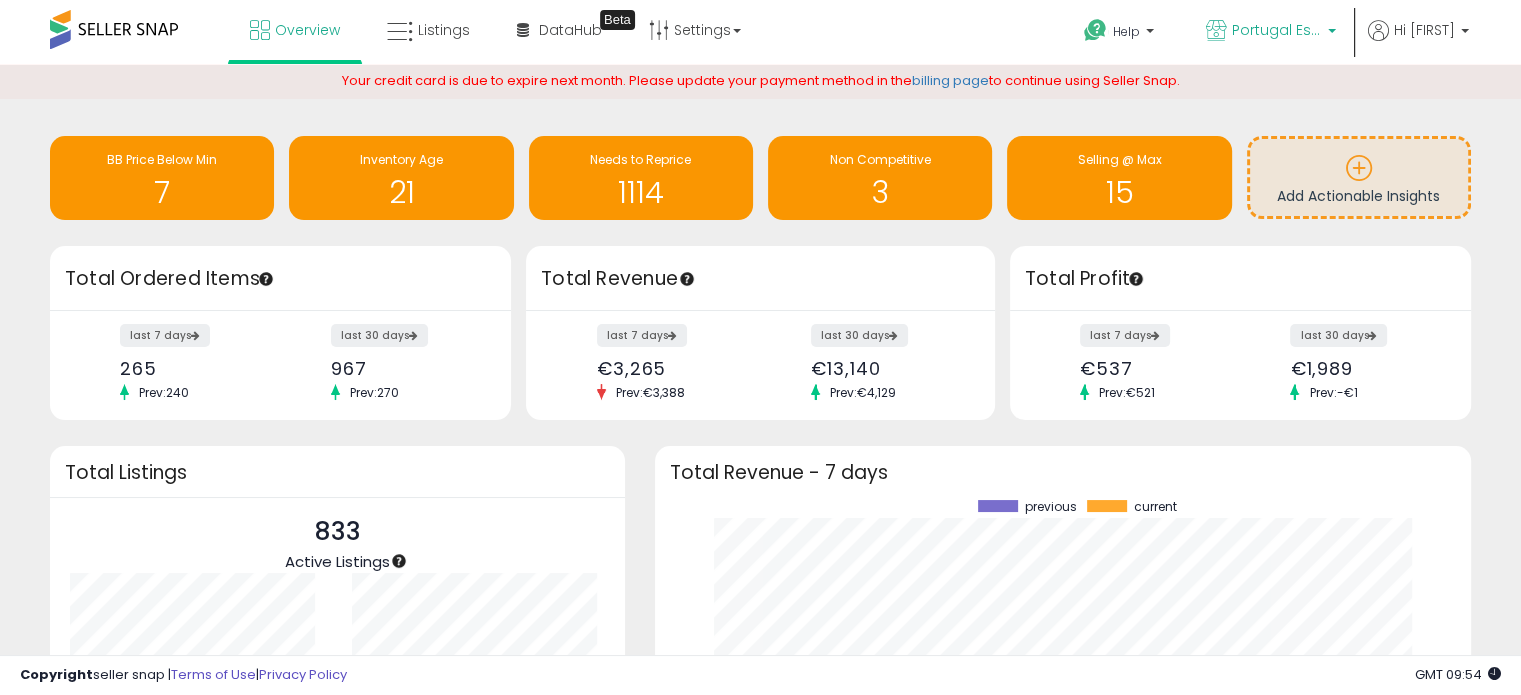 click on "Portugal Essentials IT" at bounding box center [1277, 30] 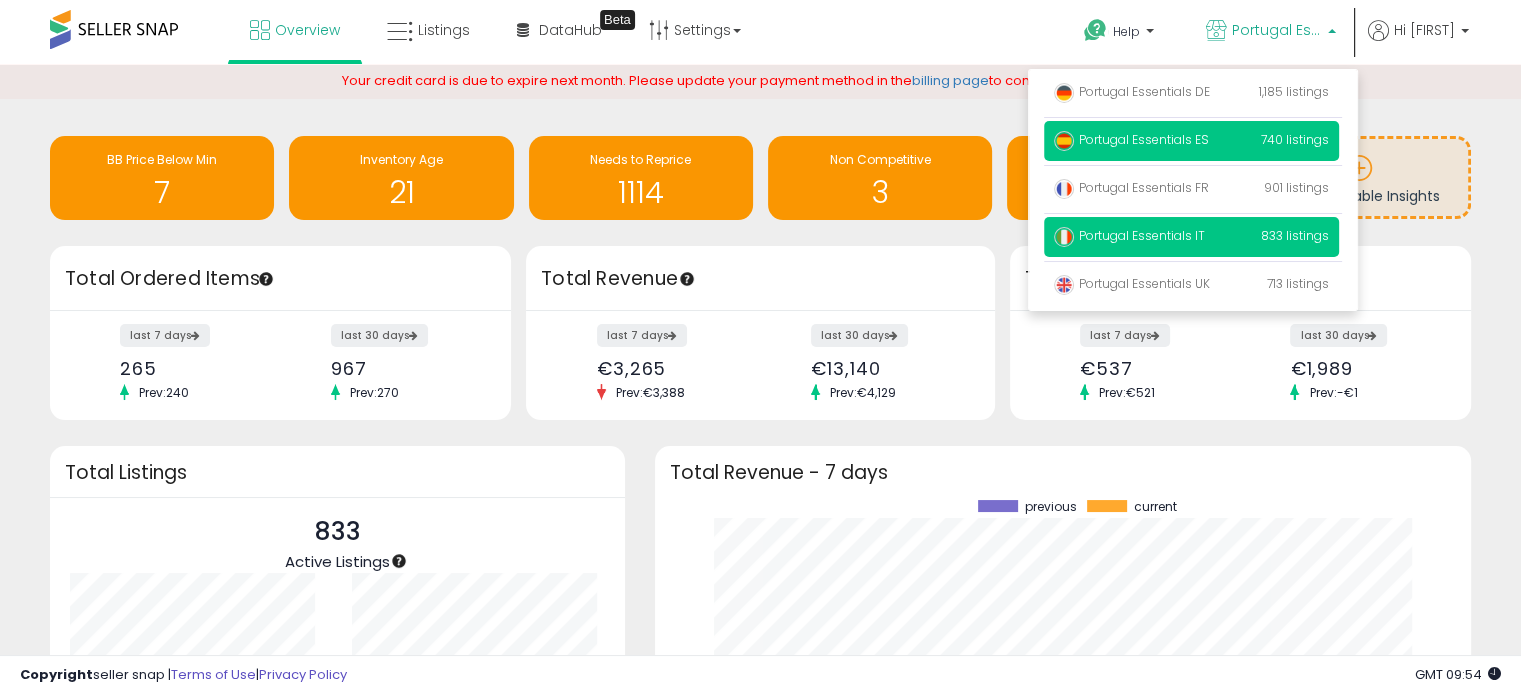click on "Portugal Essentials ES" at bounding box center (1131, 139) 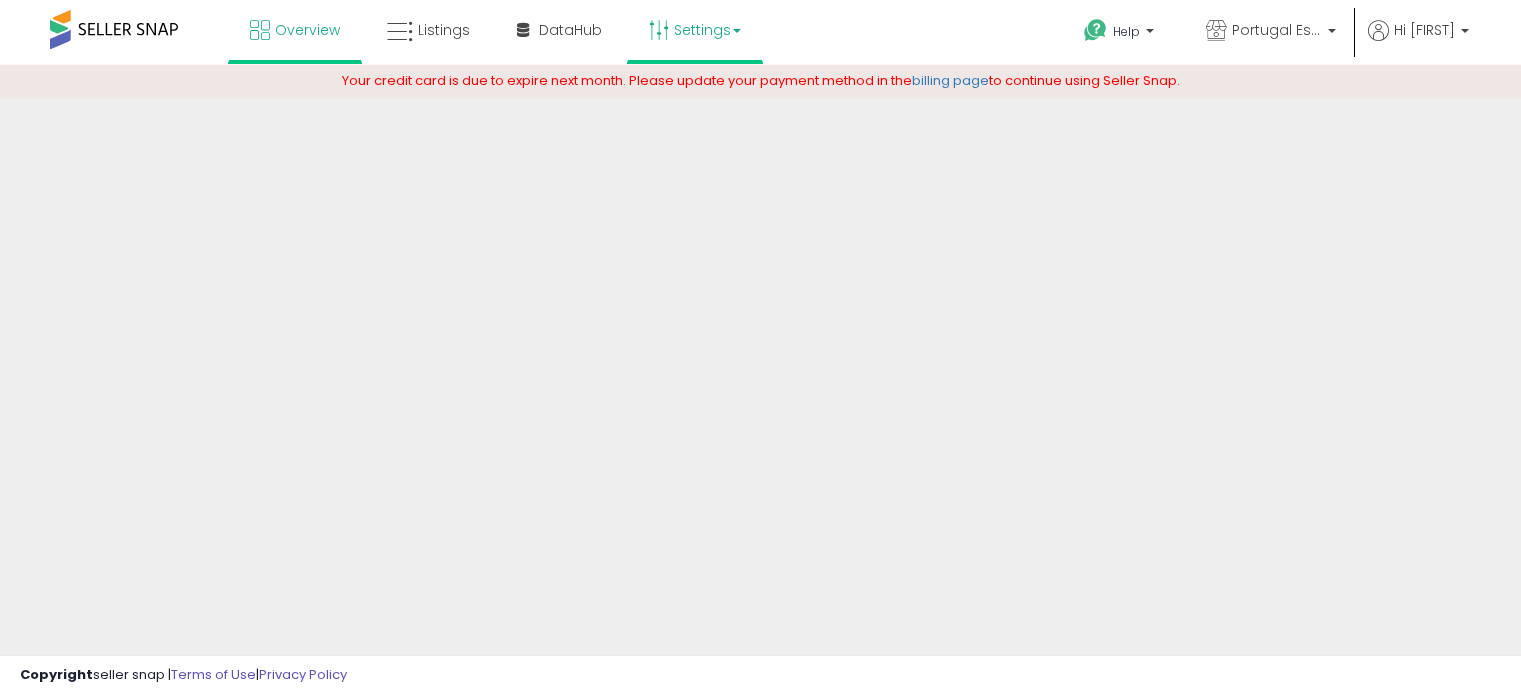 scroll, scrollTop: 0, scrollLeft: 0, axis: both 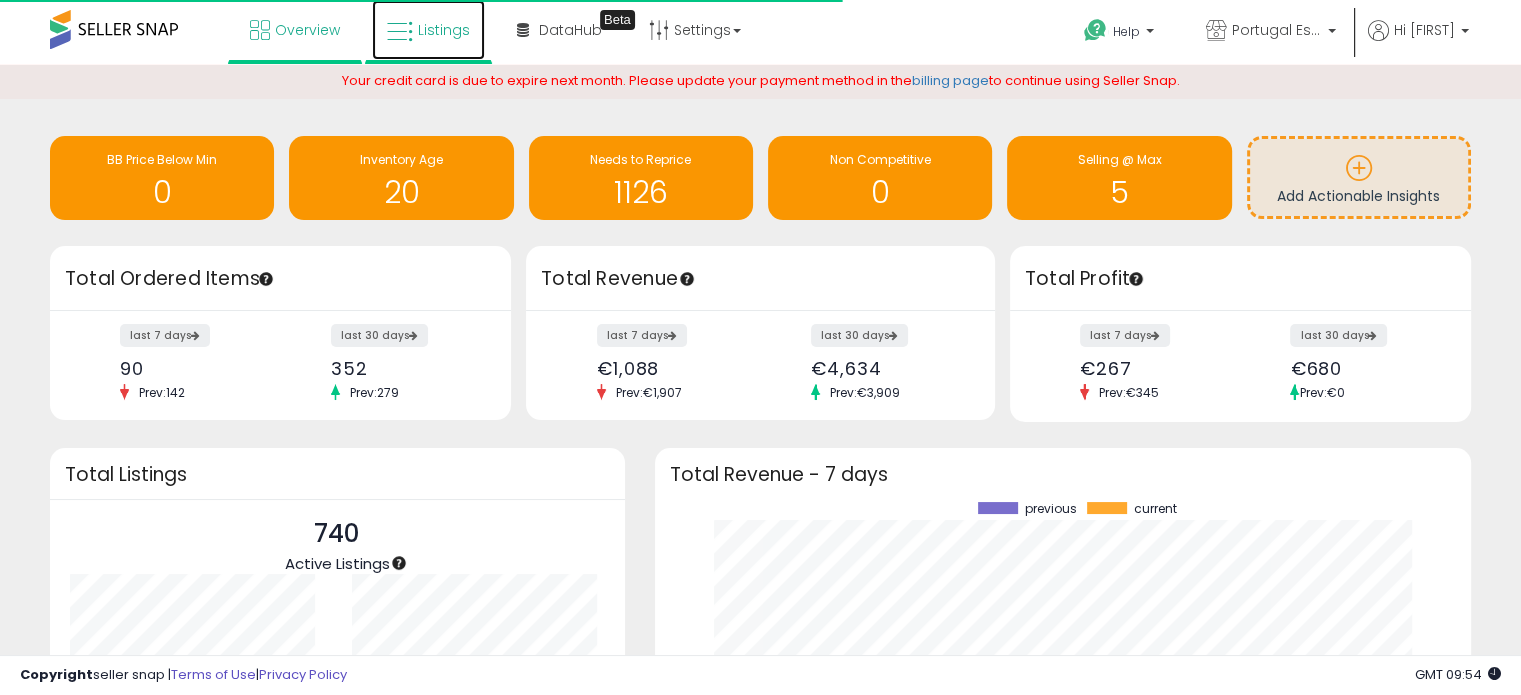click on "Listings" at bounding box center [428, 30] 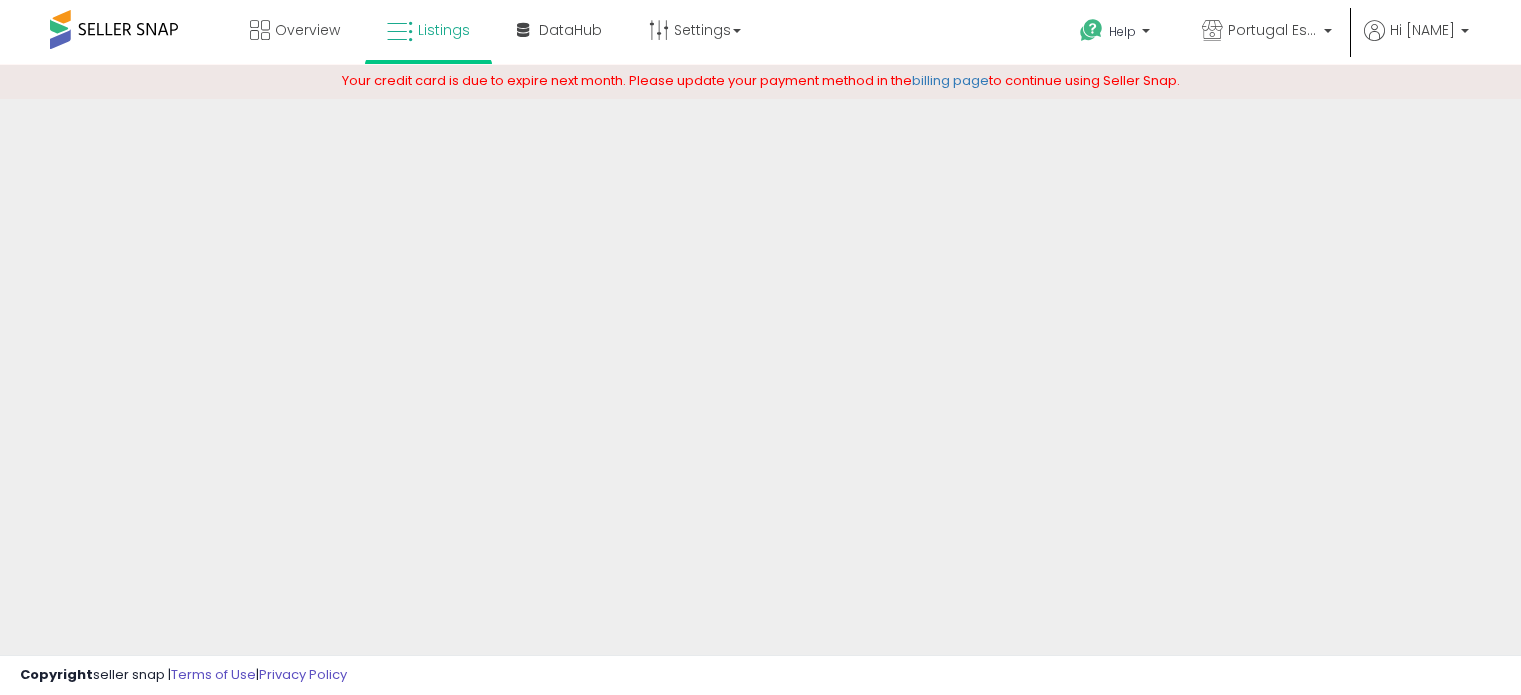 scroll, scrollTop: 0, scrollLeft: 0, axis: both 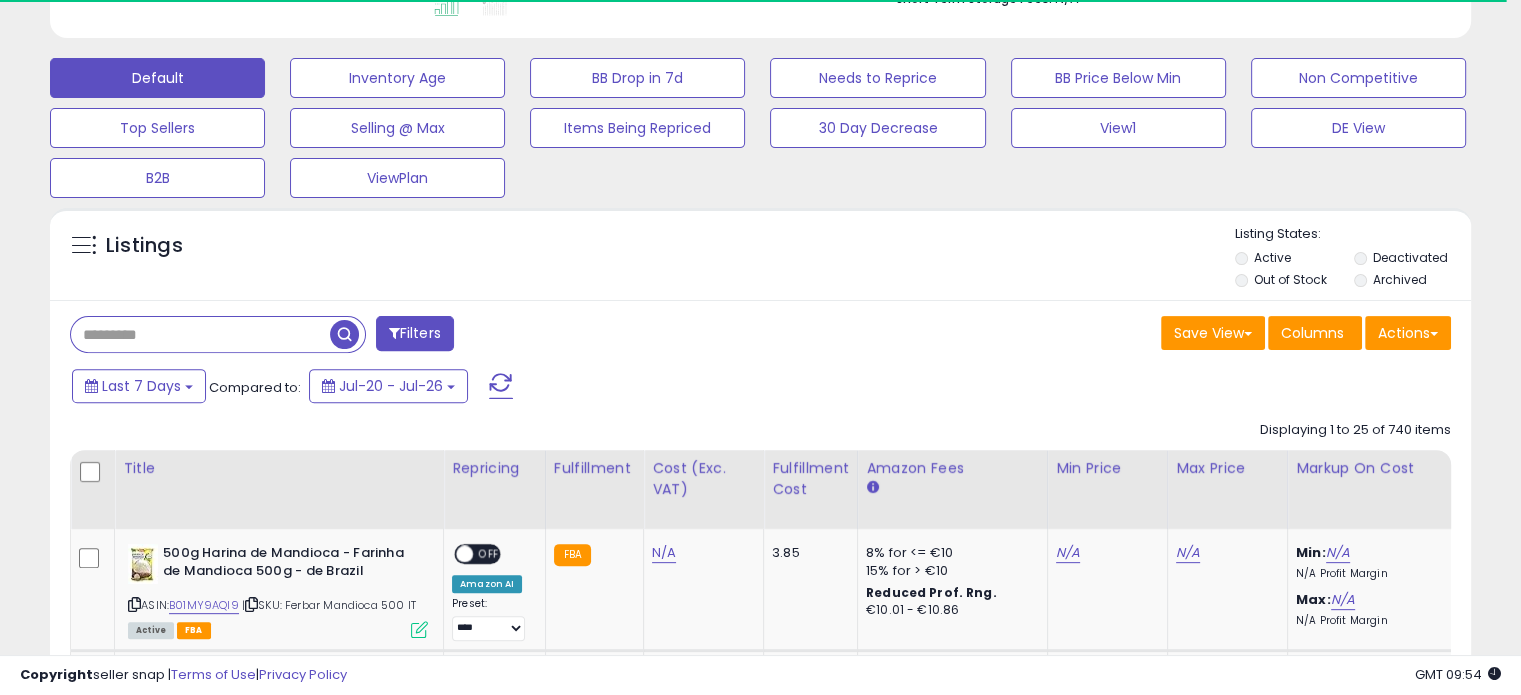 click at bounding box center (200, 334) 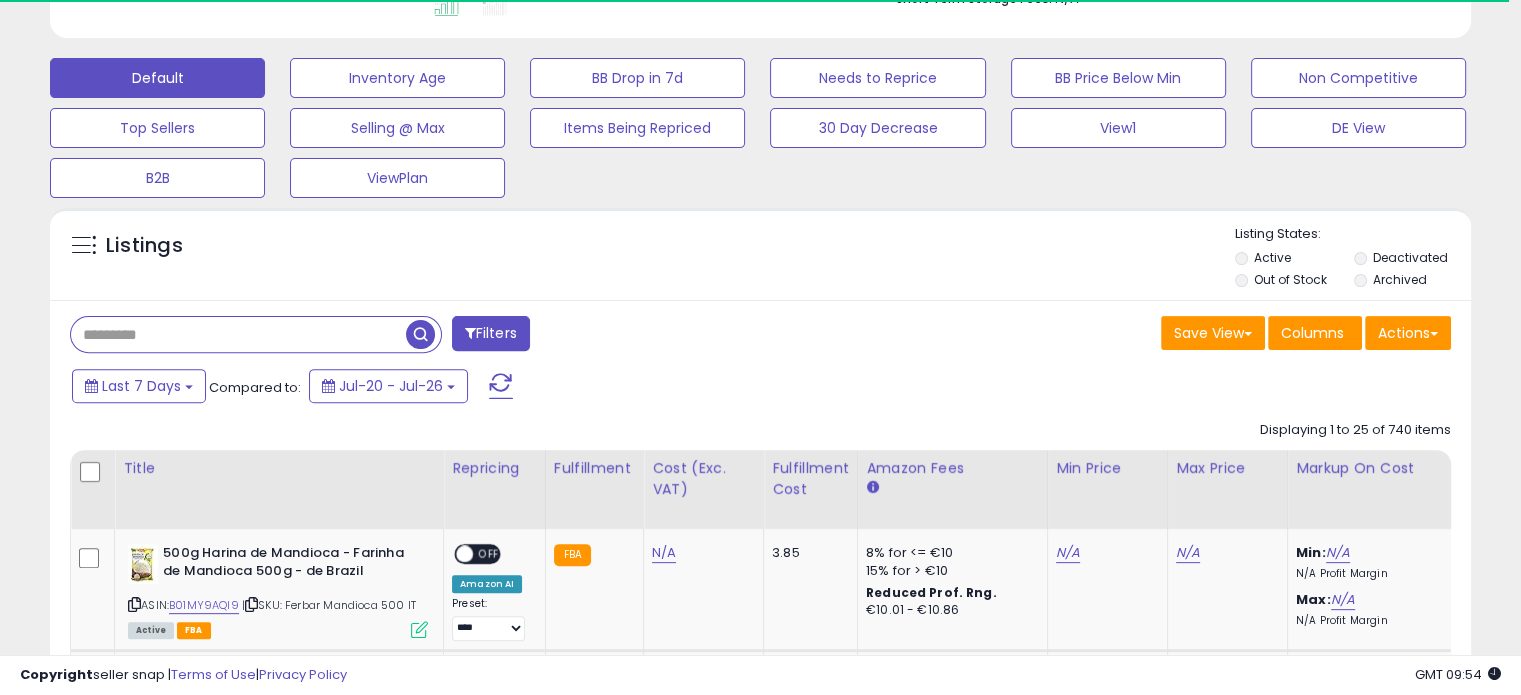paste on "**********" 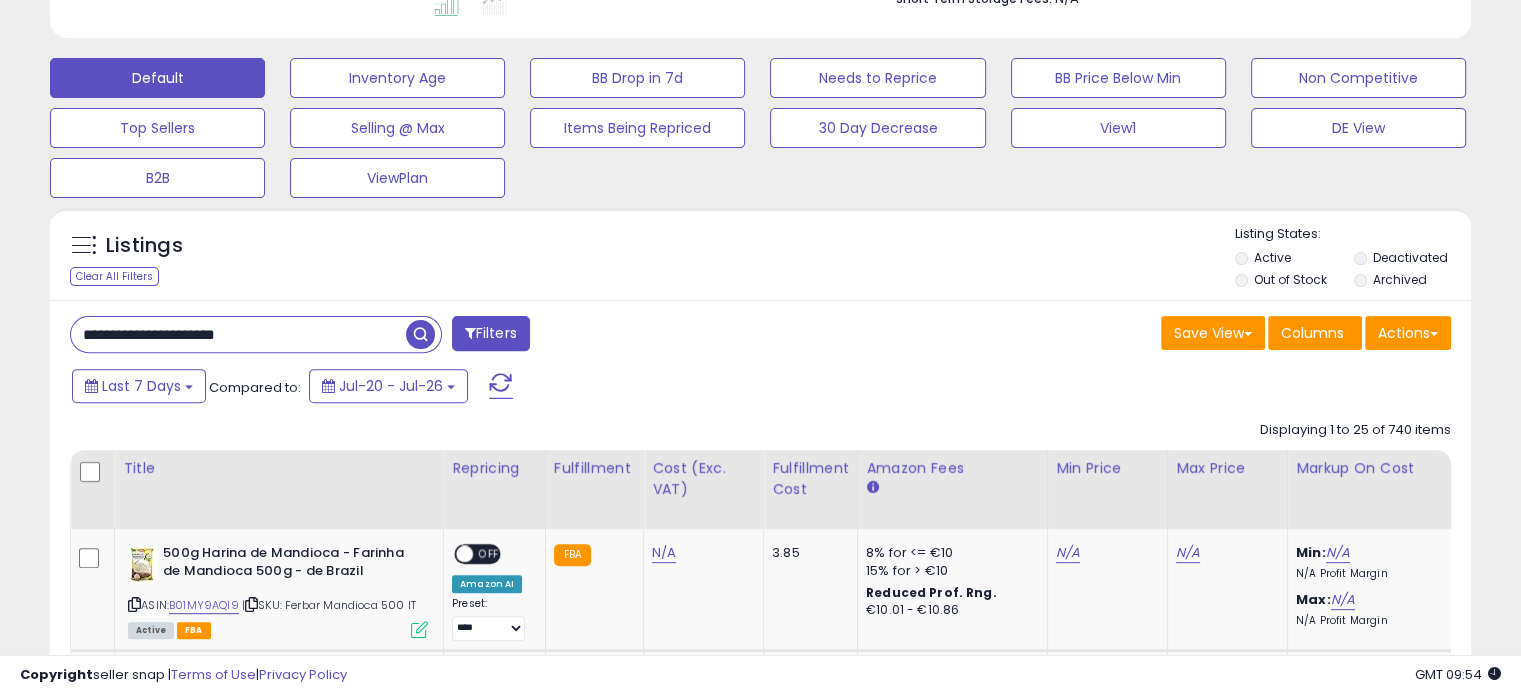 scroll, scrollTop: 999589, scrollLeft: 999176, axis: both 